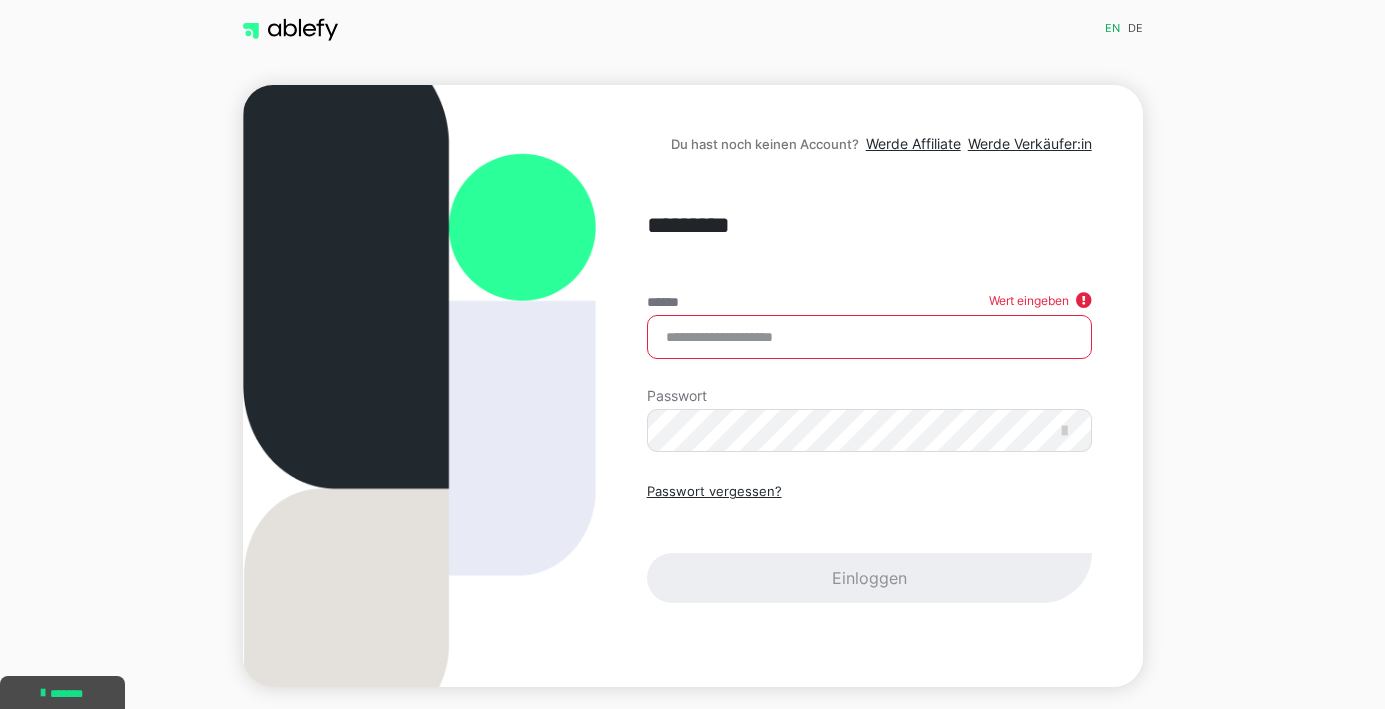 scroll, scrollTop: 91, scrollLeft: 0, axis: vertical 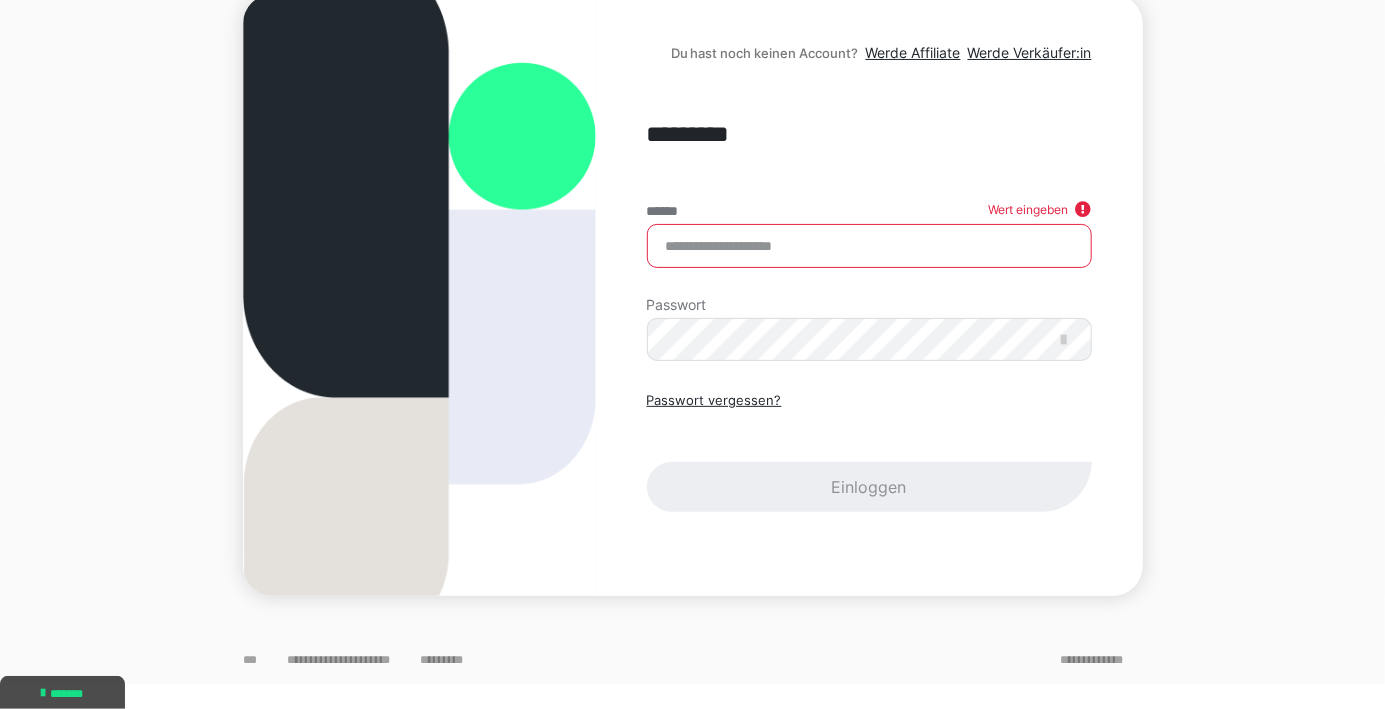 type on "**********" 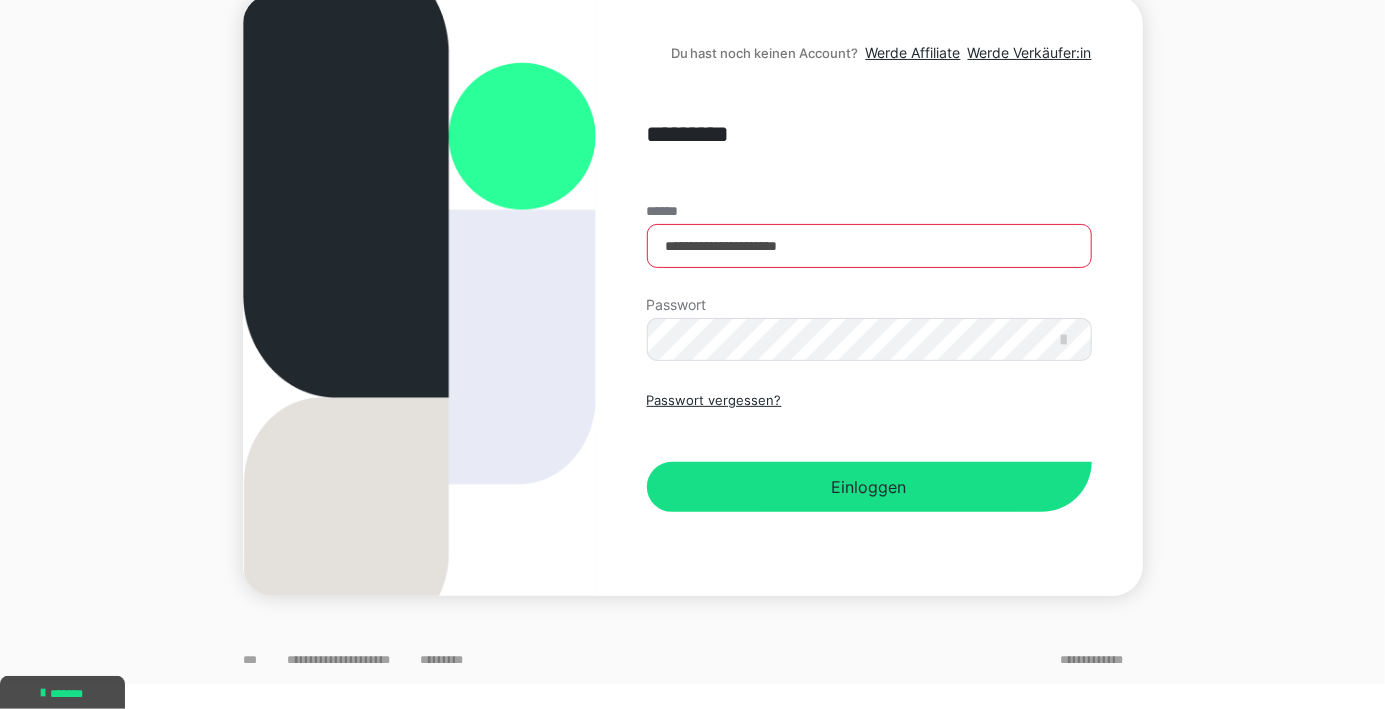 click on "Einloggen" at bounding box center (869, 487) 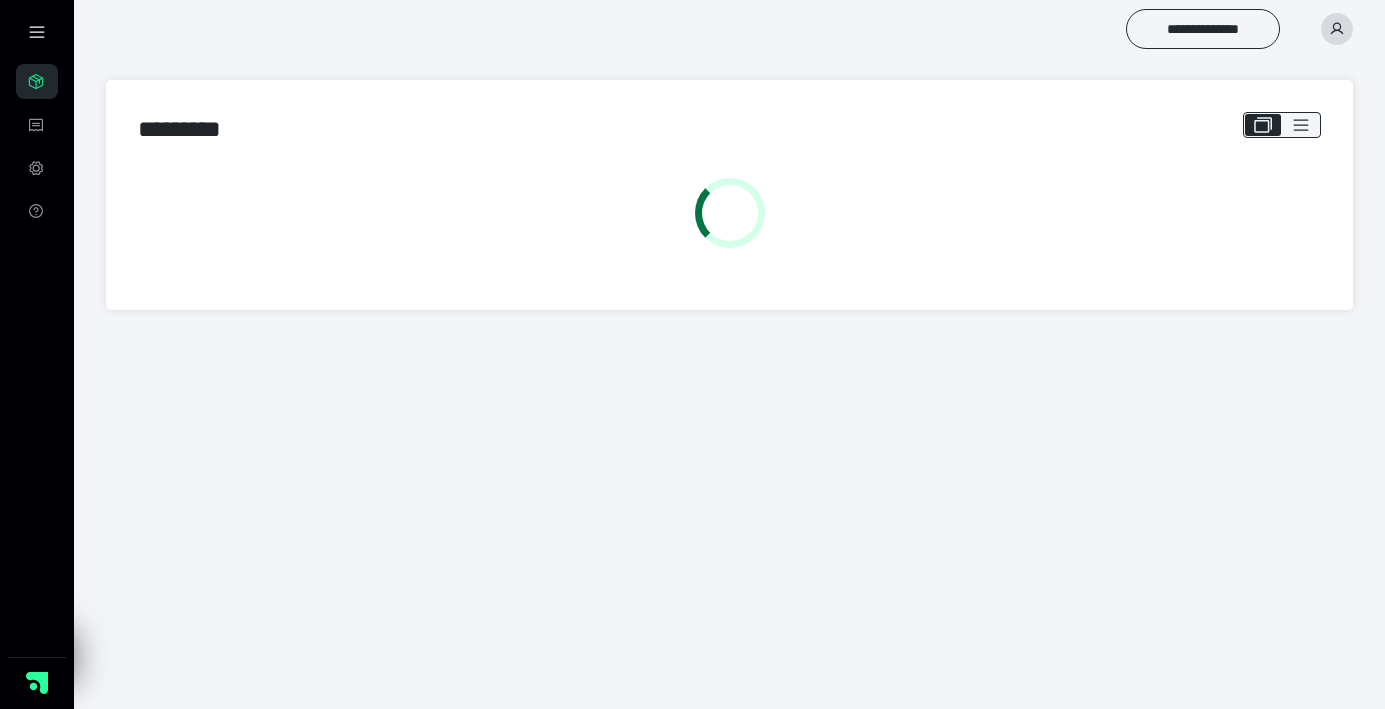 scroll, scrollTop: 0, scrollLeft: 0, axis: both 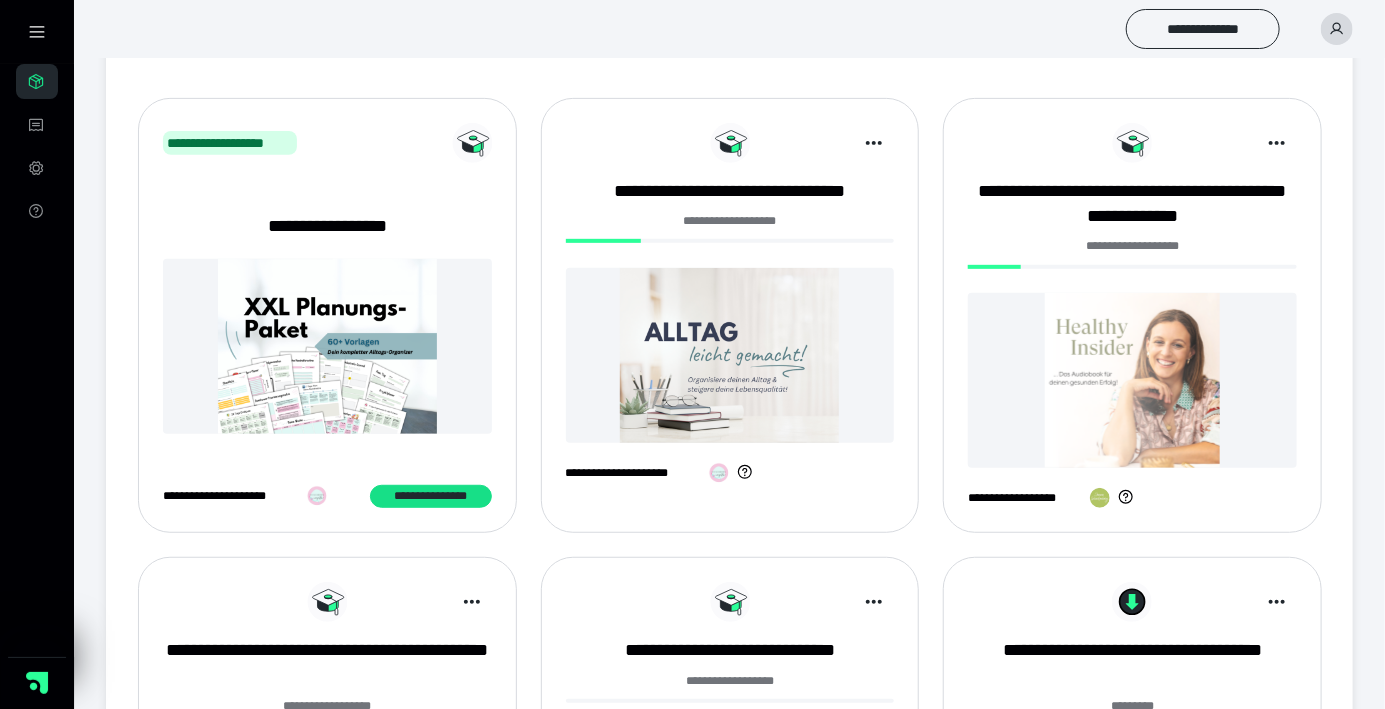 click at bounding box center [1132, 380] 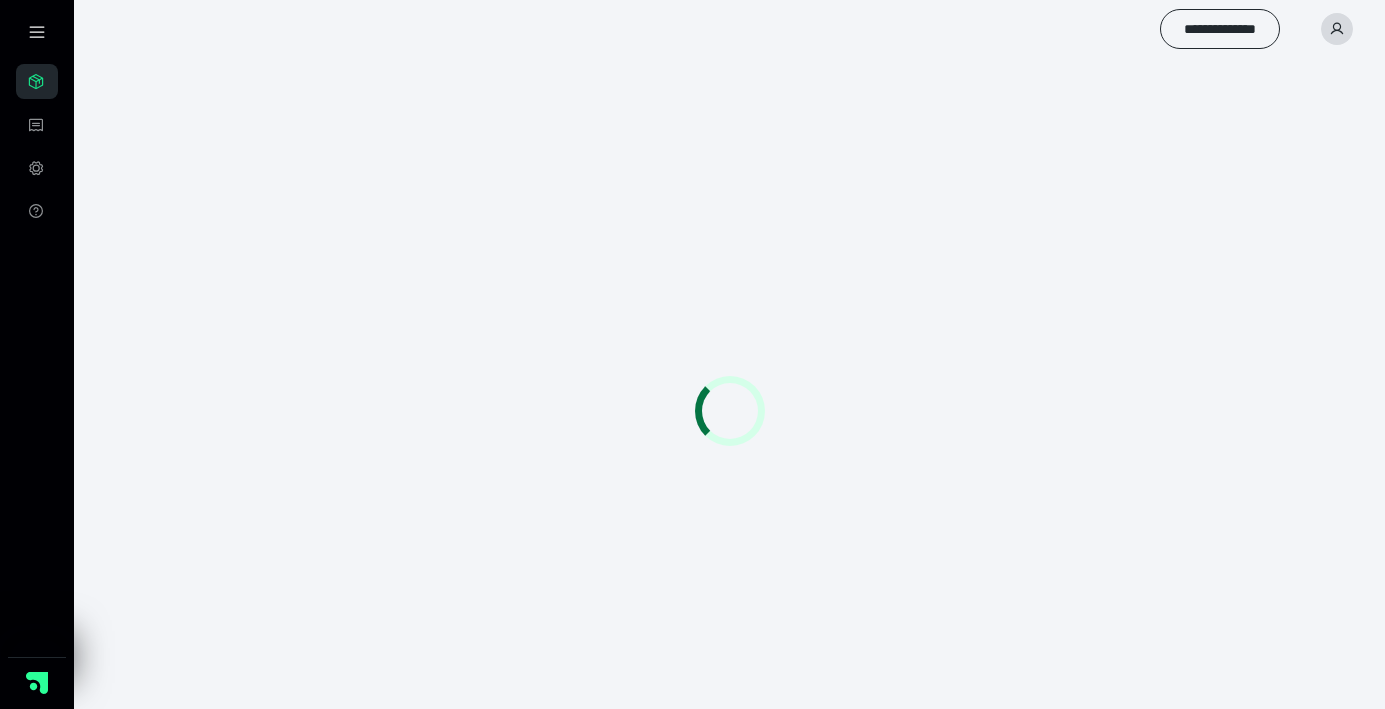 scroll, scrollTop: 0, scrollLeft: 0, axis: both 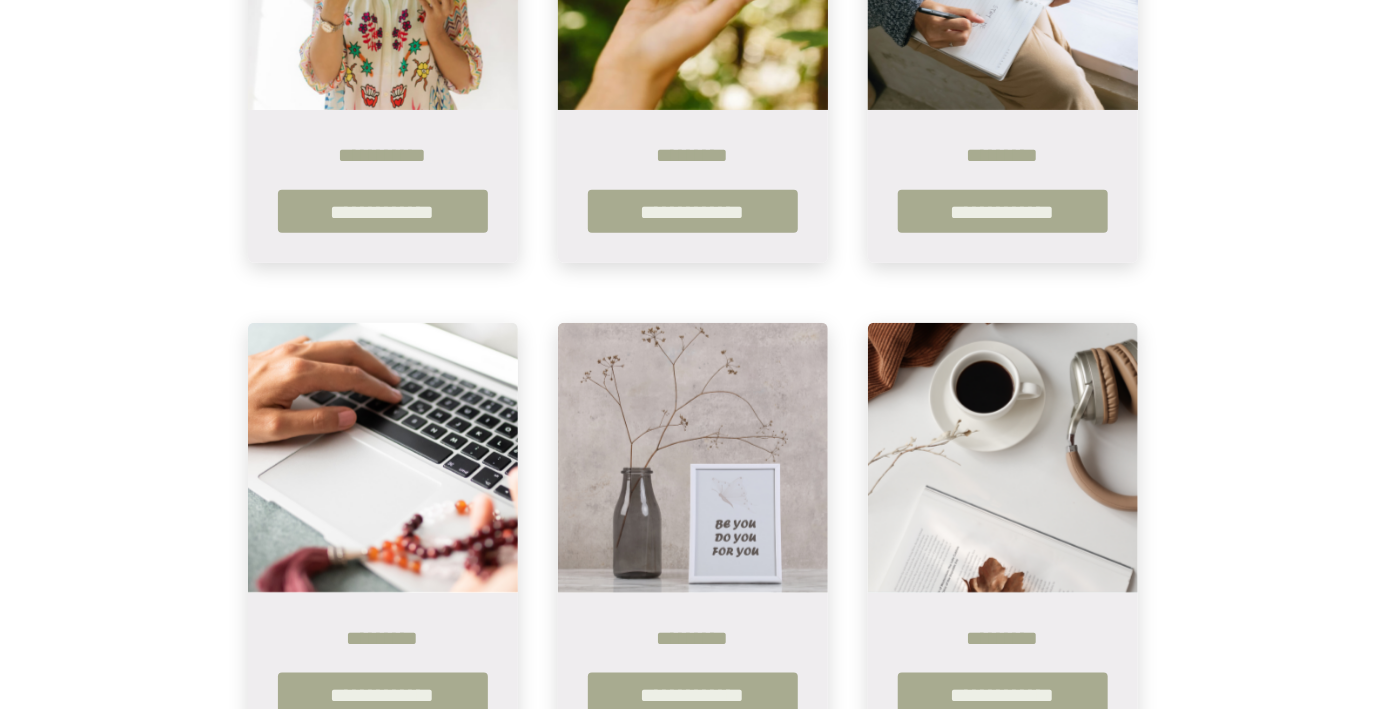click on "**********" at bounding box center [1003, 694] 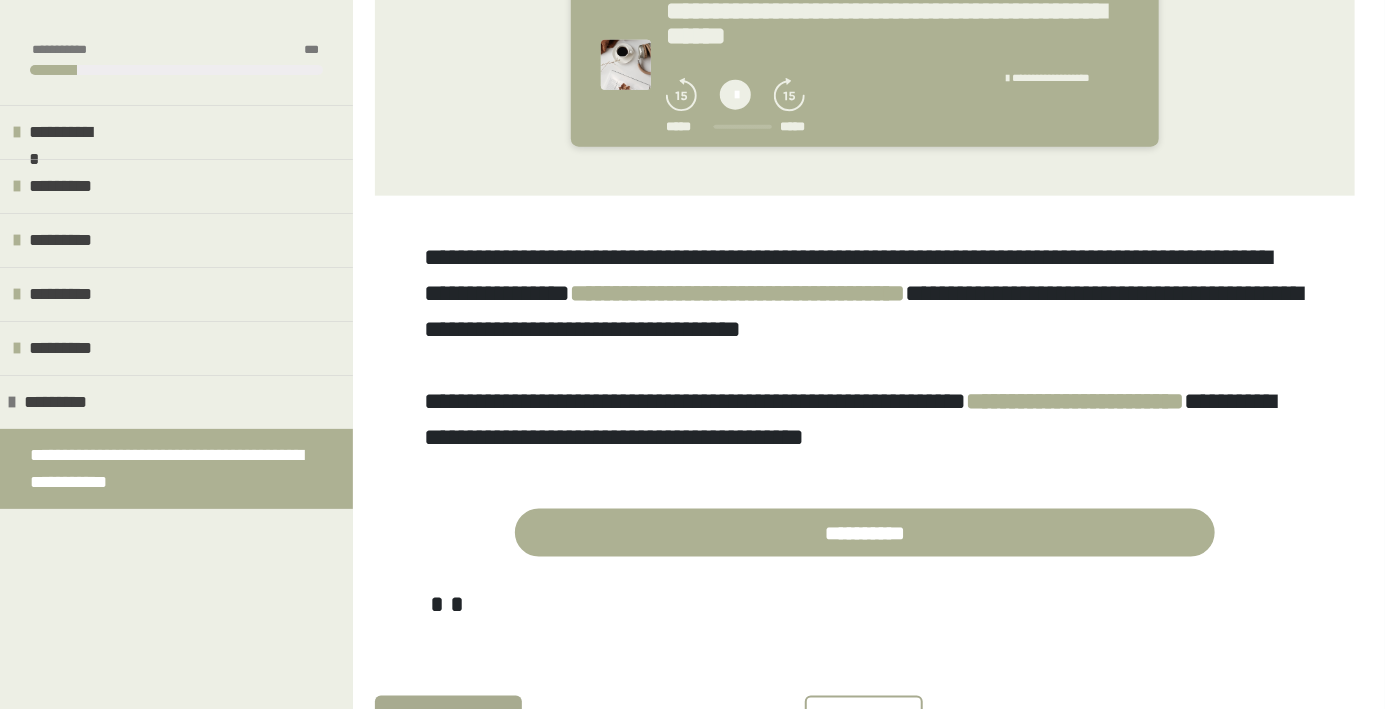 scroll, scrollTop: 875, scrollLeft: 0, axis: vertical 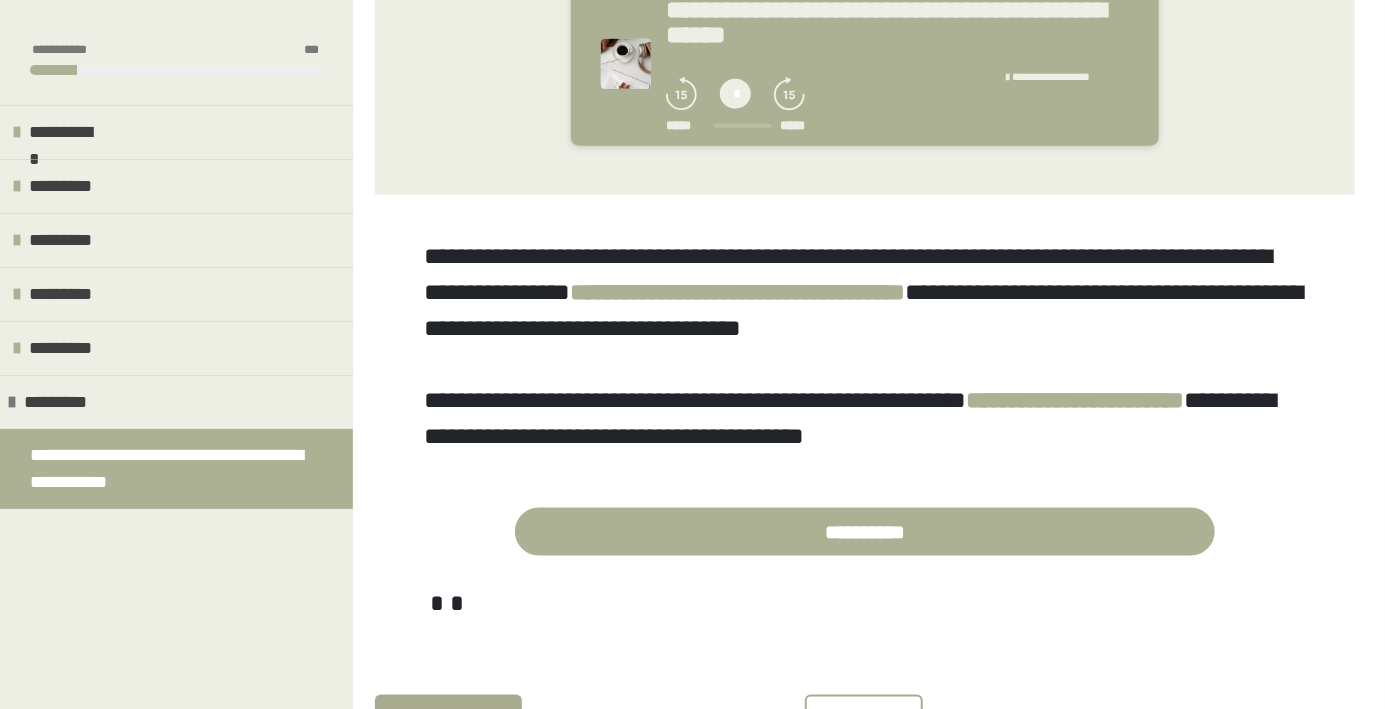 click on "*********" at bounding box center [176, 294] 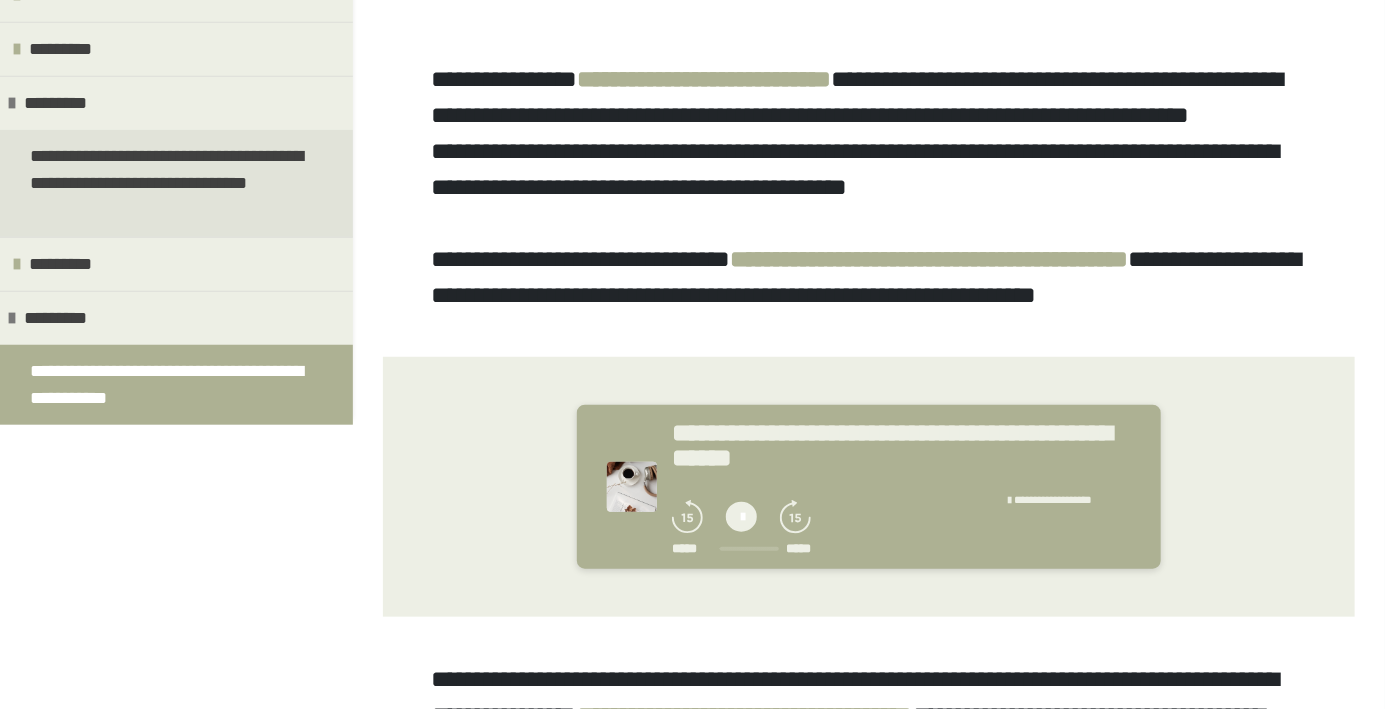 scroll, scrollTop: 0, scrollLeft: 0, axis: both 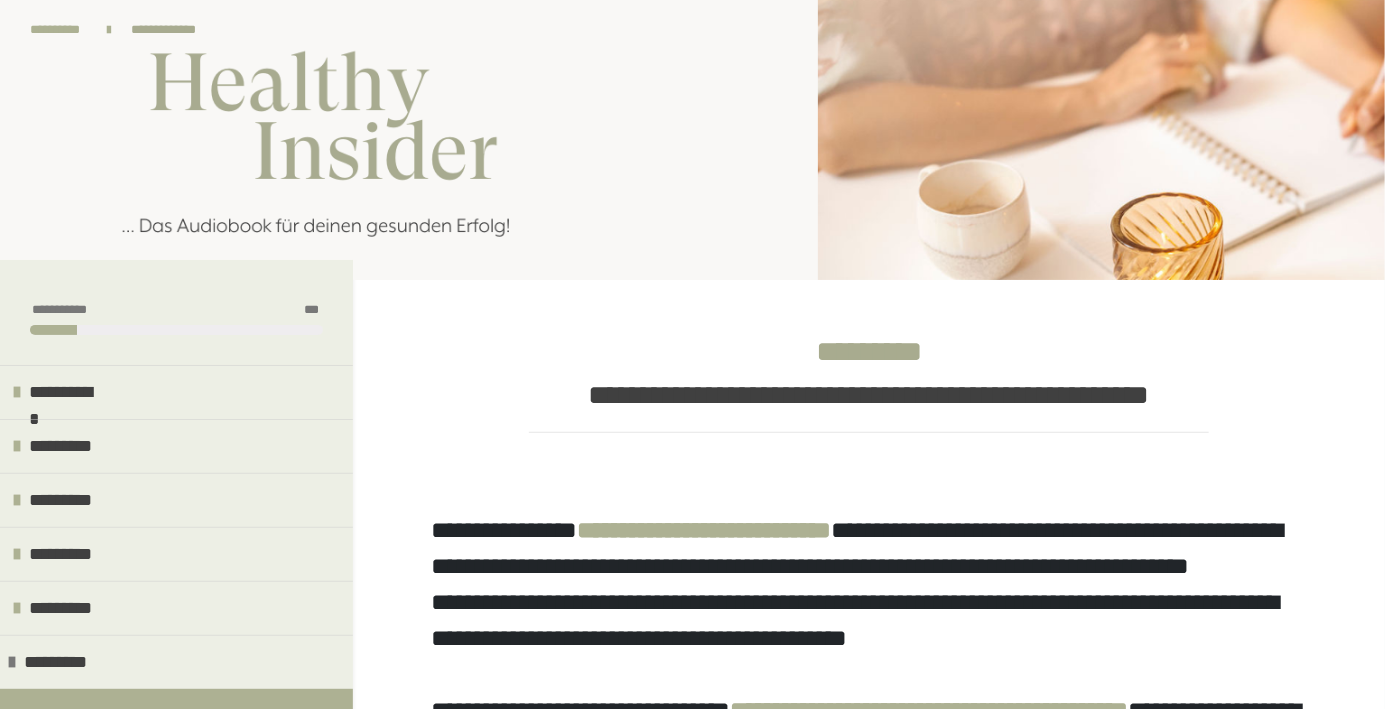 click on "**********" at bounding box center [58, 30] 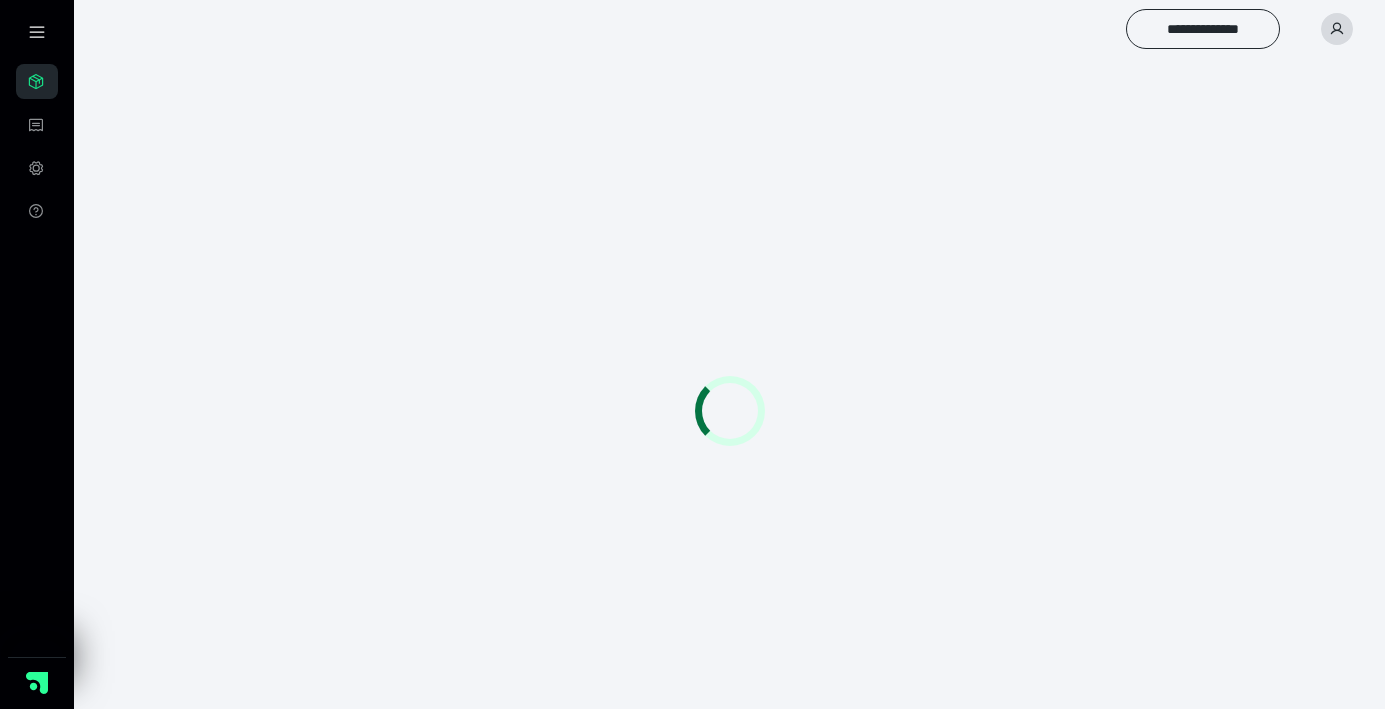 scroll, scrollTop: 0, scrollLeft: 0, axis: both 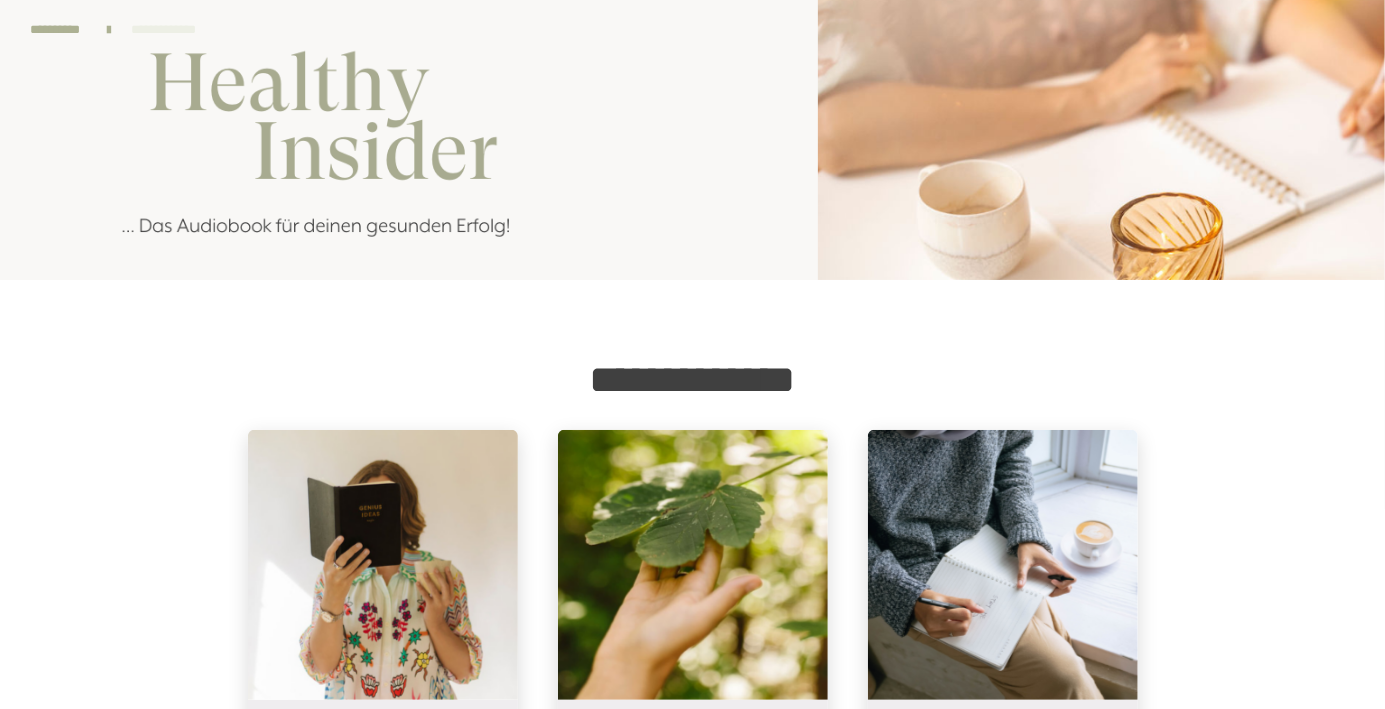 click on "**********" at bounding box center [58, 30] 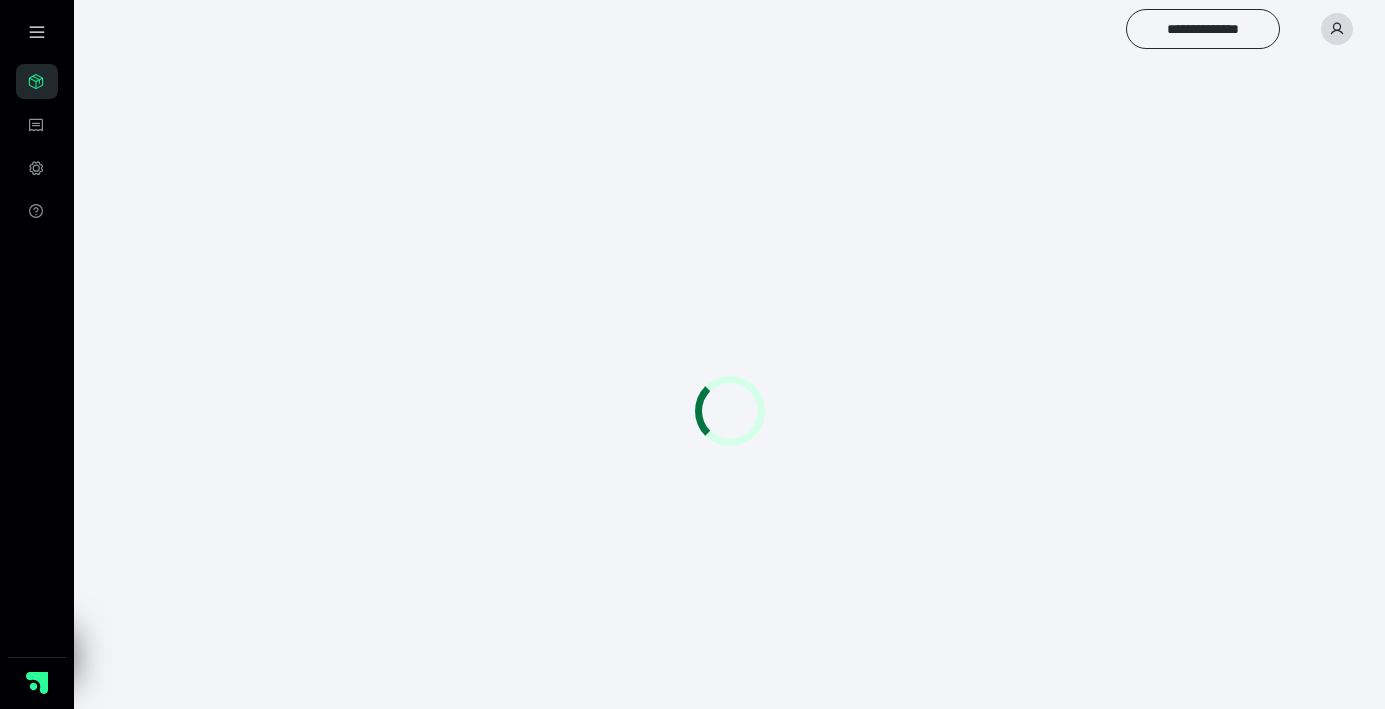 scroll, scrollTop: 0, scrollLeft: 0, axis: both 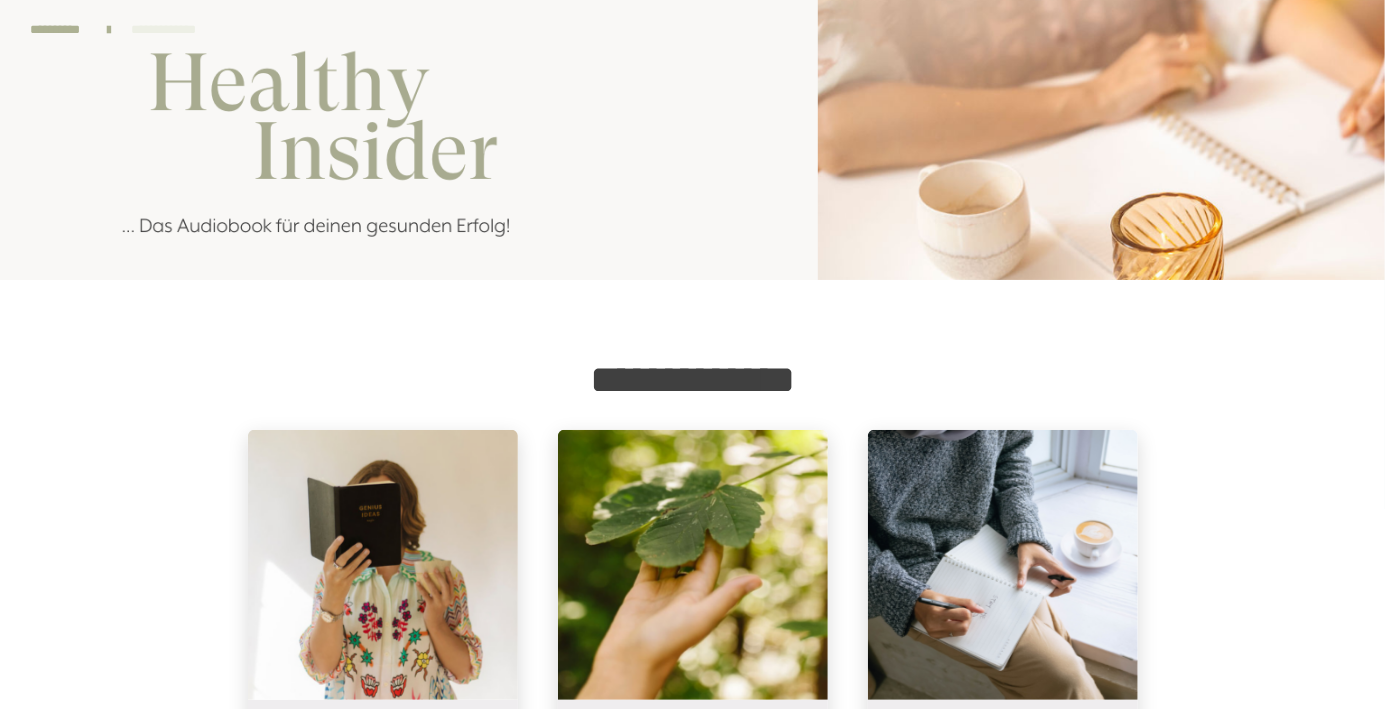 click on "**********" at bounding box center [58, 30] 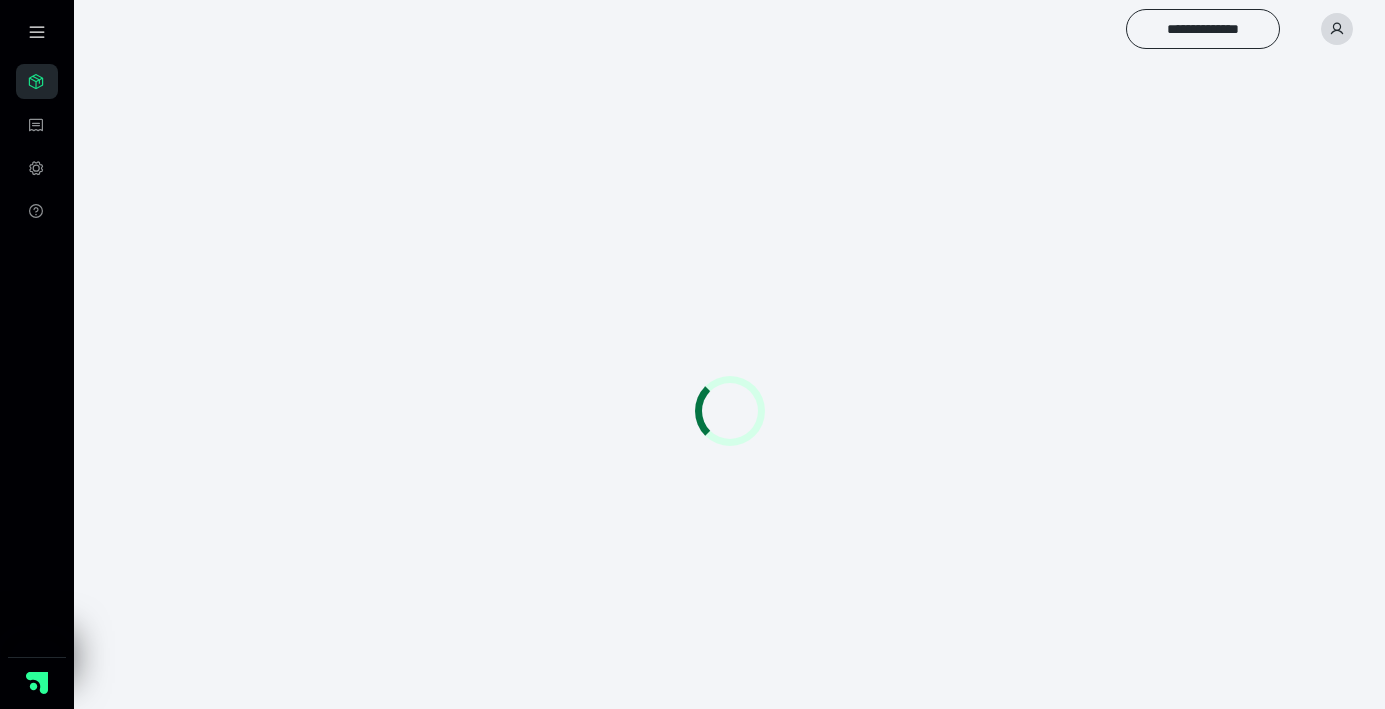 scroll, scrollTop: 0, scrollLeft: 0, axis: both 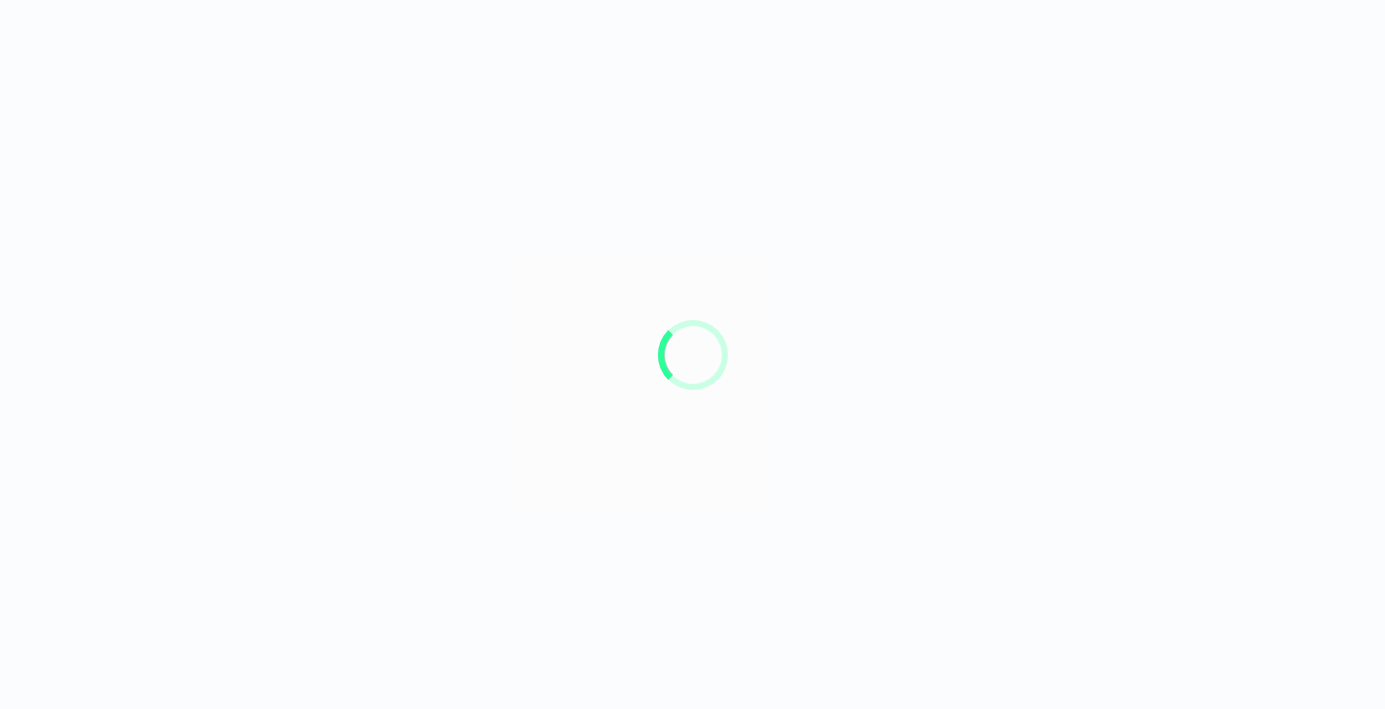 click at bounding box center (692, 354) 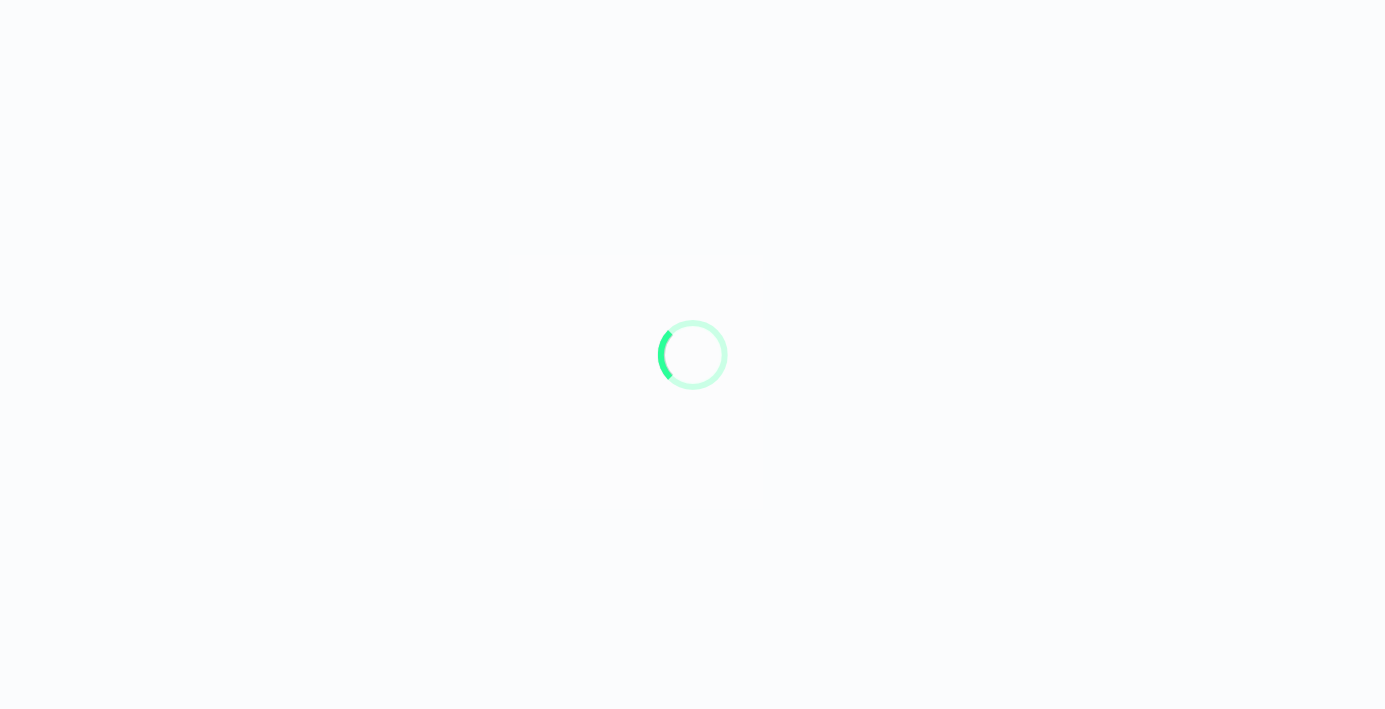 scroll, scrollTop: 0, scrollLeft: 0, axis: both 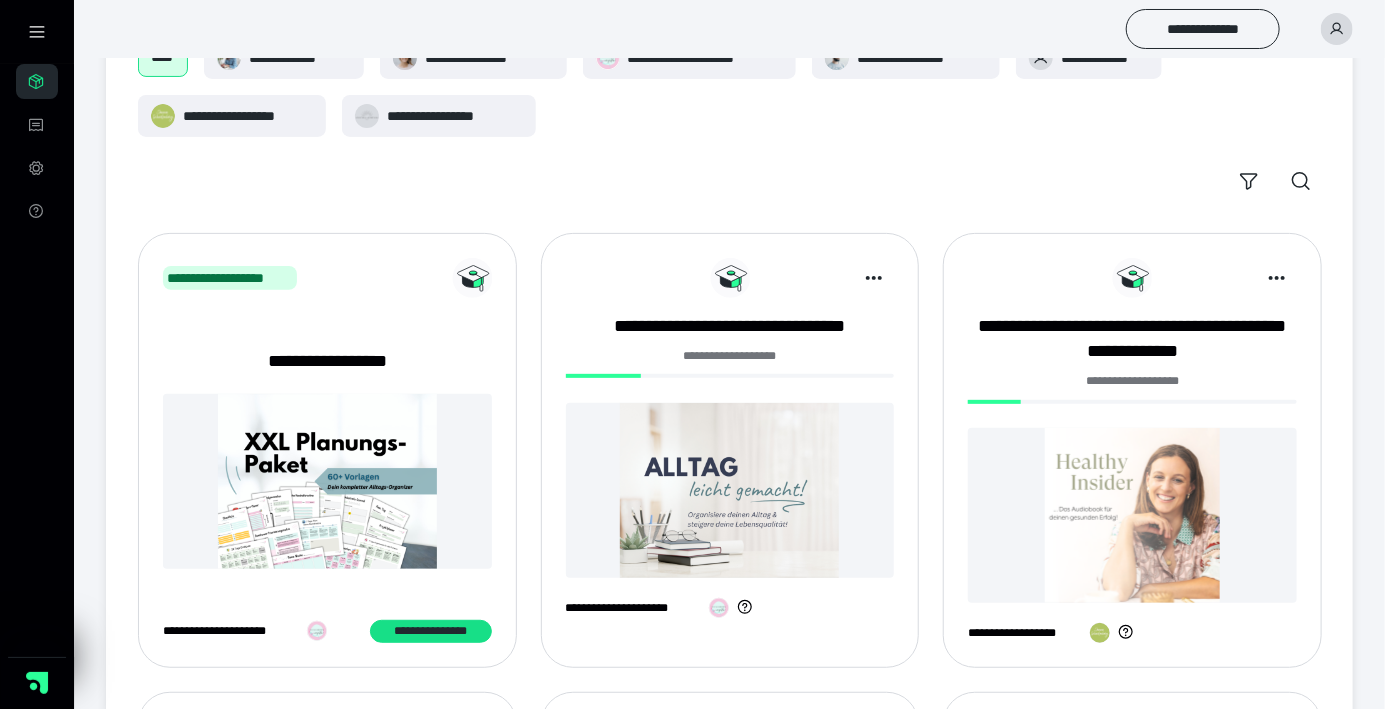 click at bounding box center [730, 490] 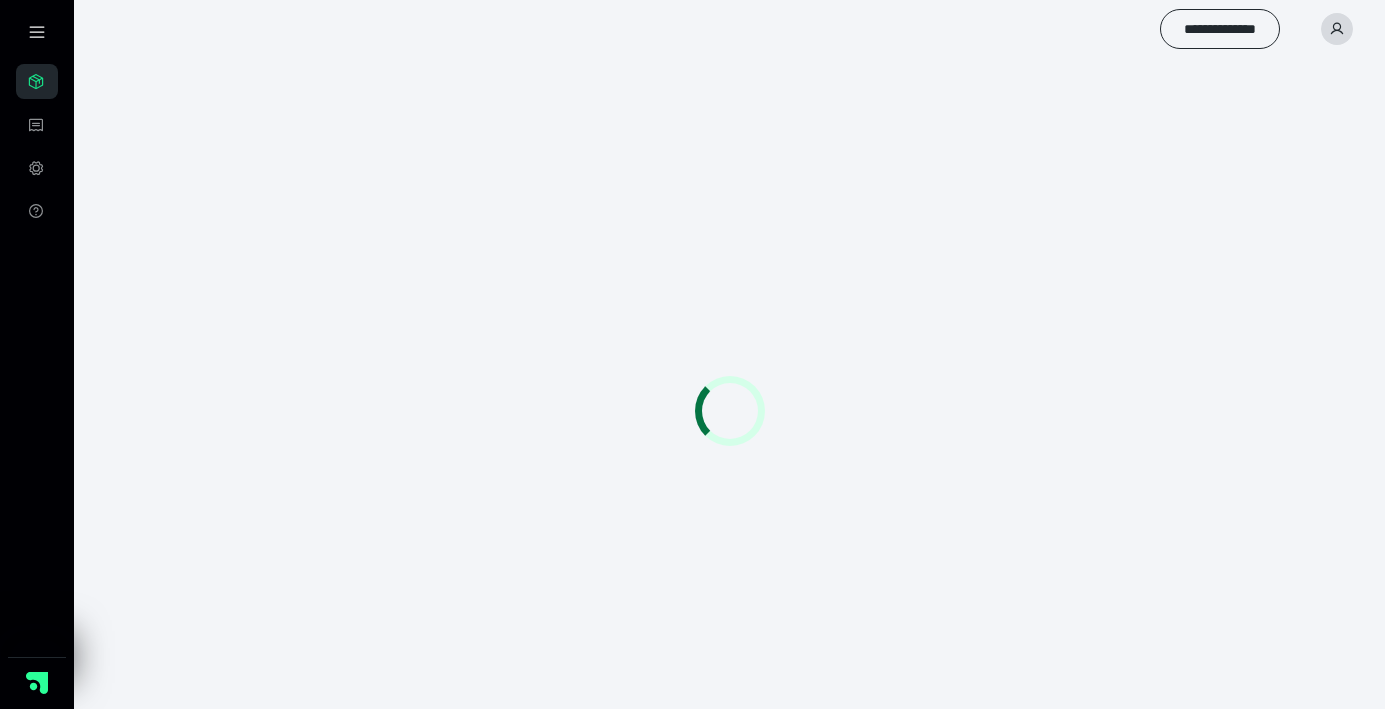 scroll, scrollTop: 0, scrollLeft: 0, axis: both 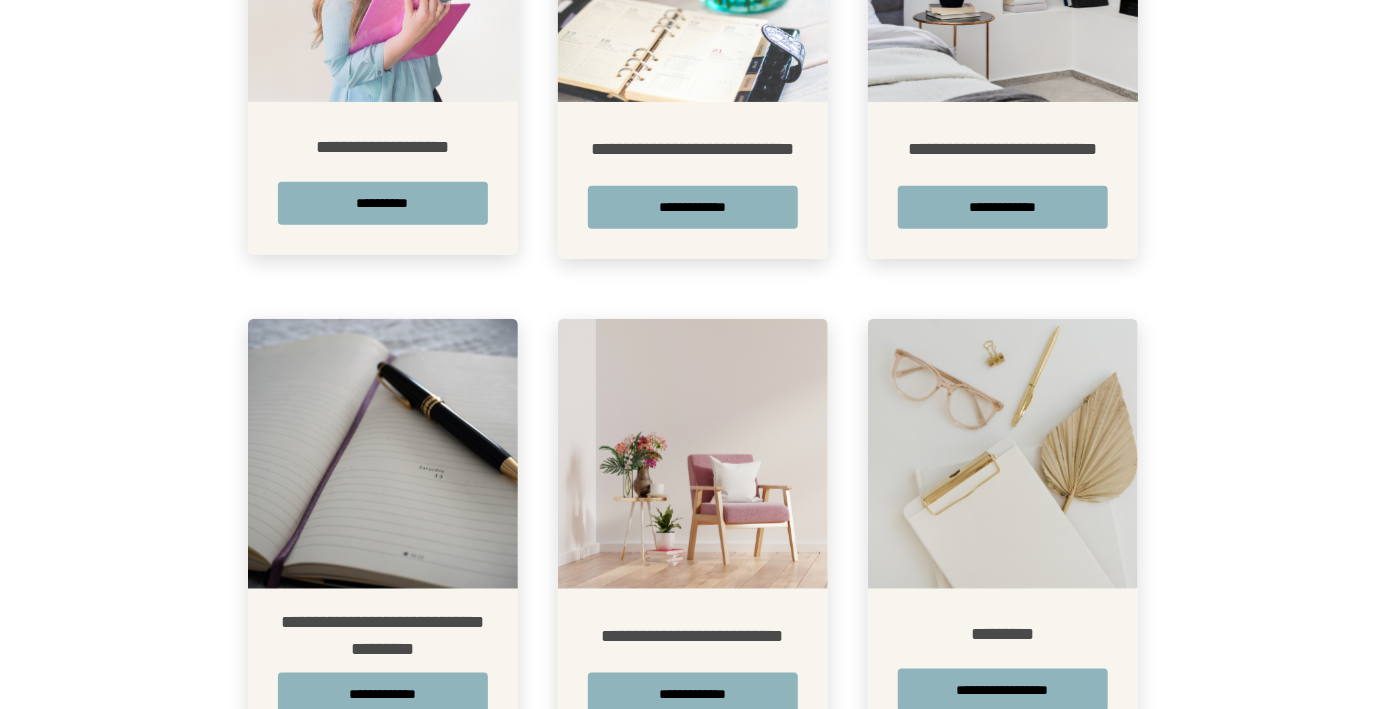 click on "**********" at bounding box center (383, 694) 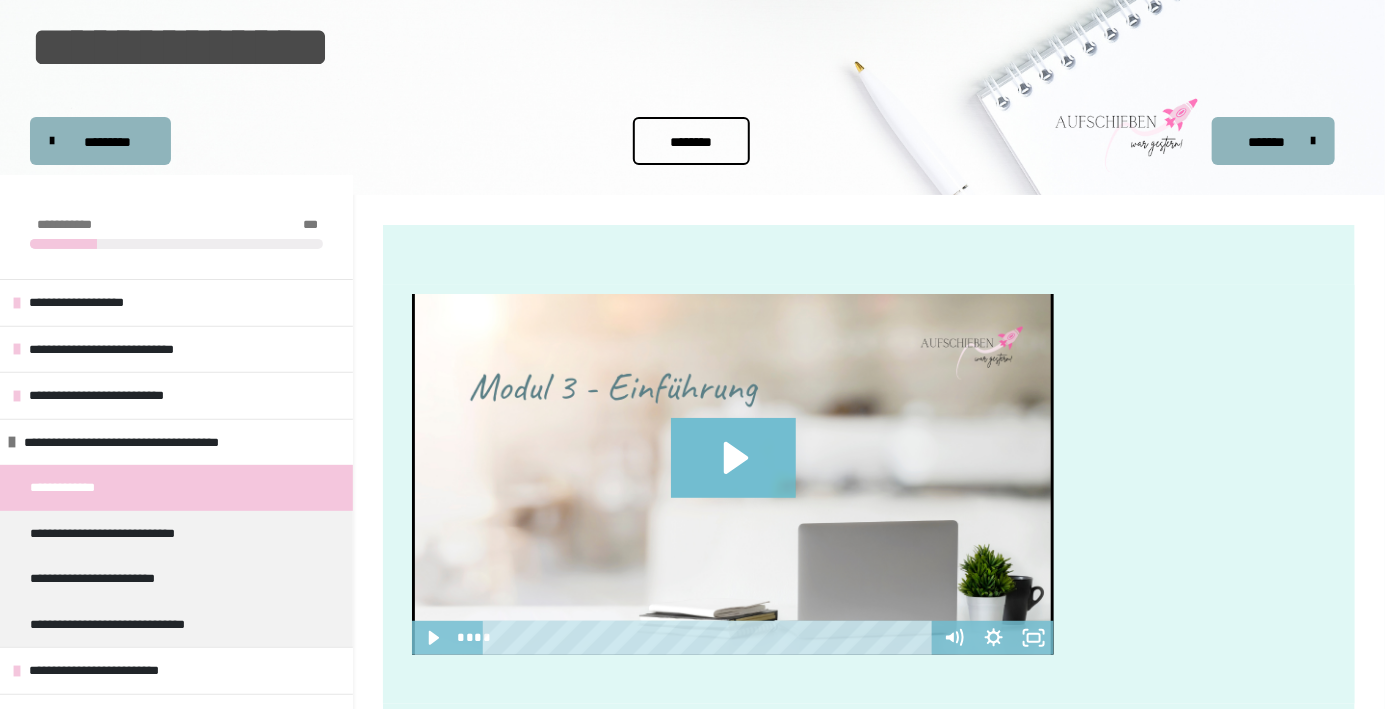 scroll, scrollTop: 0, scrollLeft: 0, axis: both 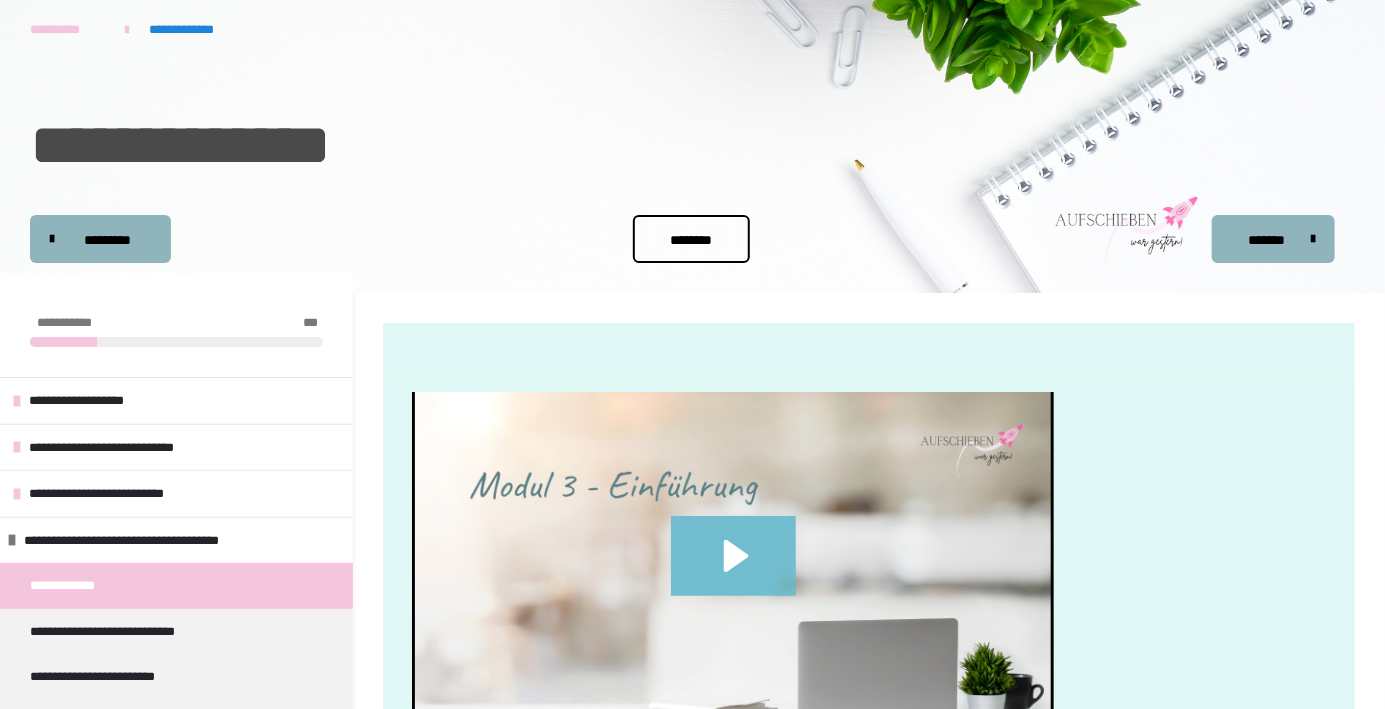 click on "**********" at bounding box center [176, 400] 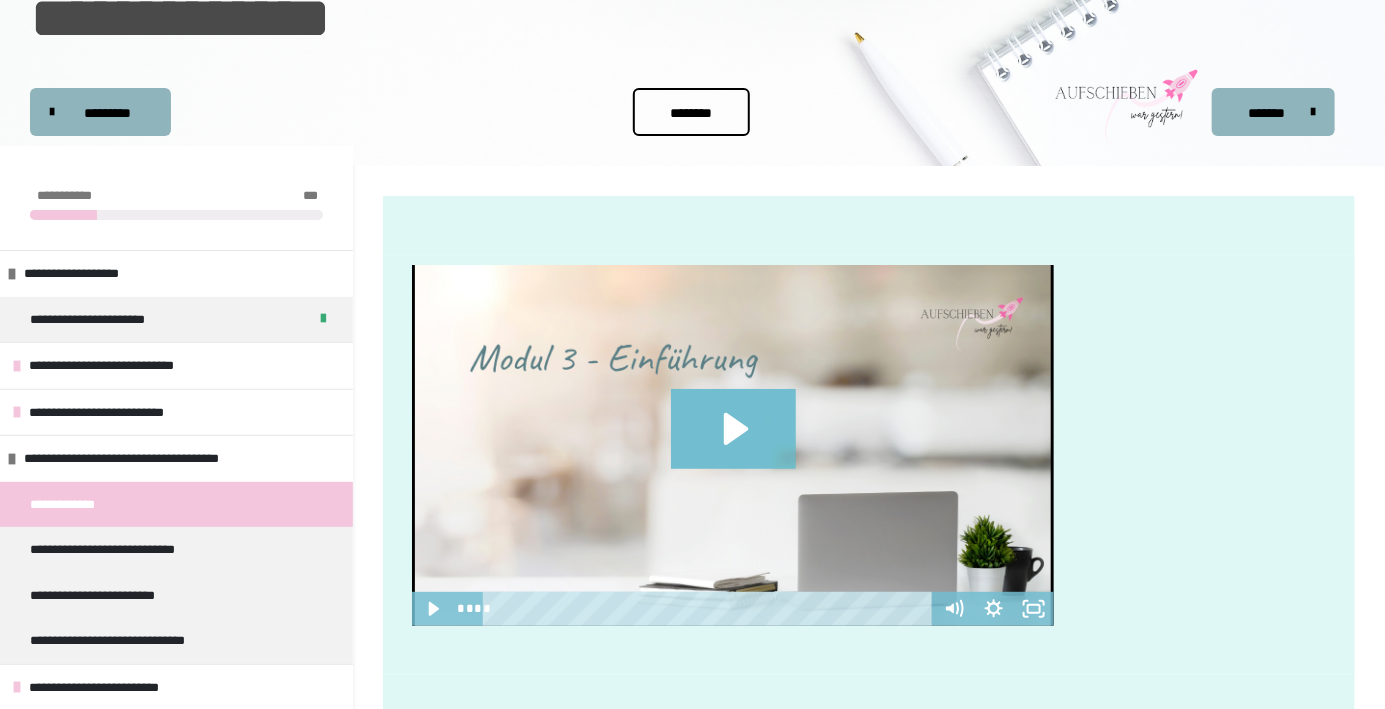 scroll, scrollTop: 128, scrollLeft: 0, axis: vertical 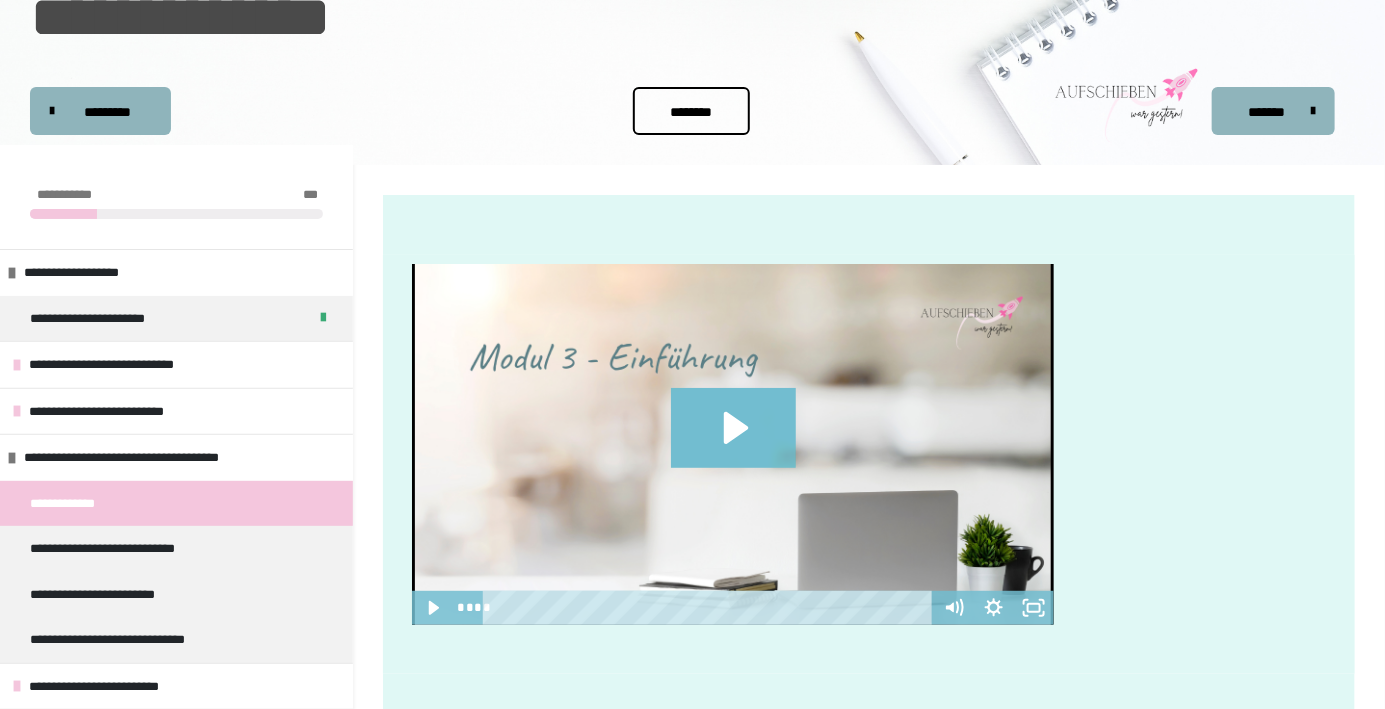 click on "**********" at bounding box center (125, 365) 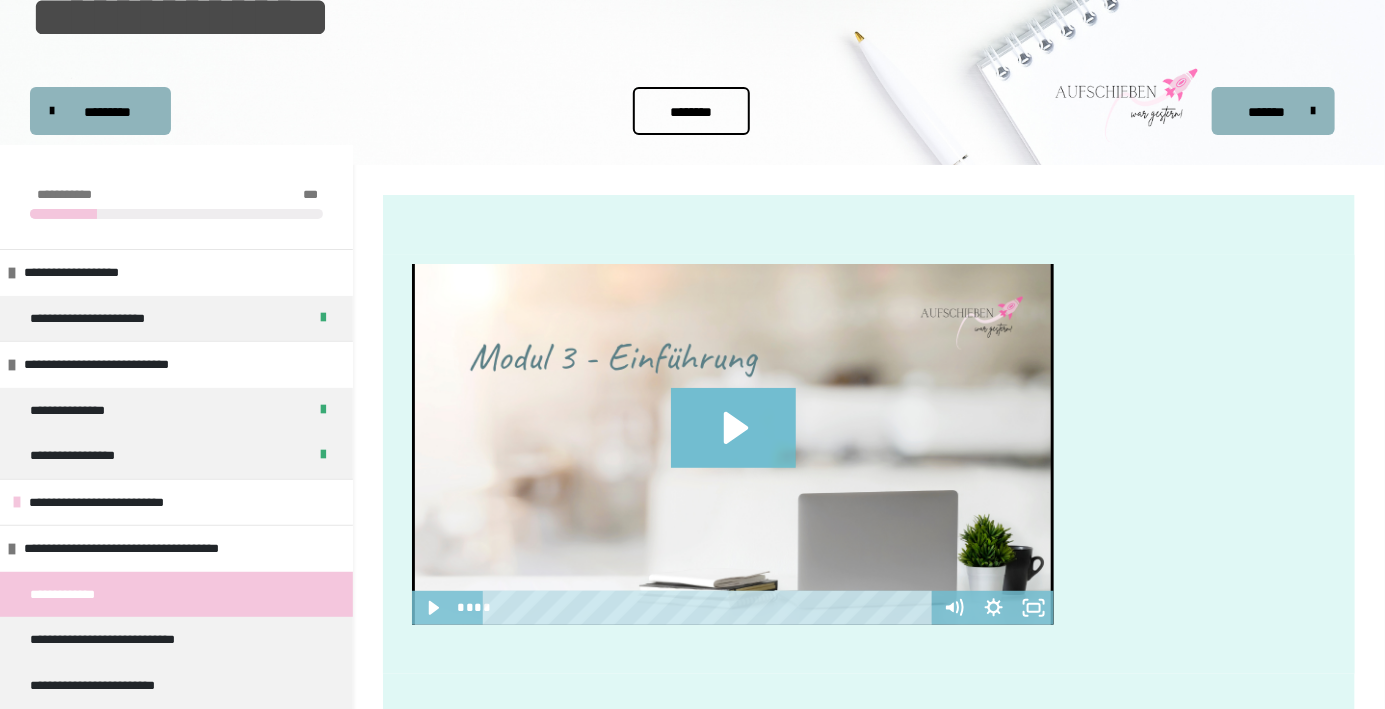 click on "**********" at bounding box center (176, 411) 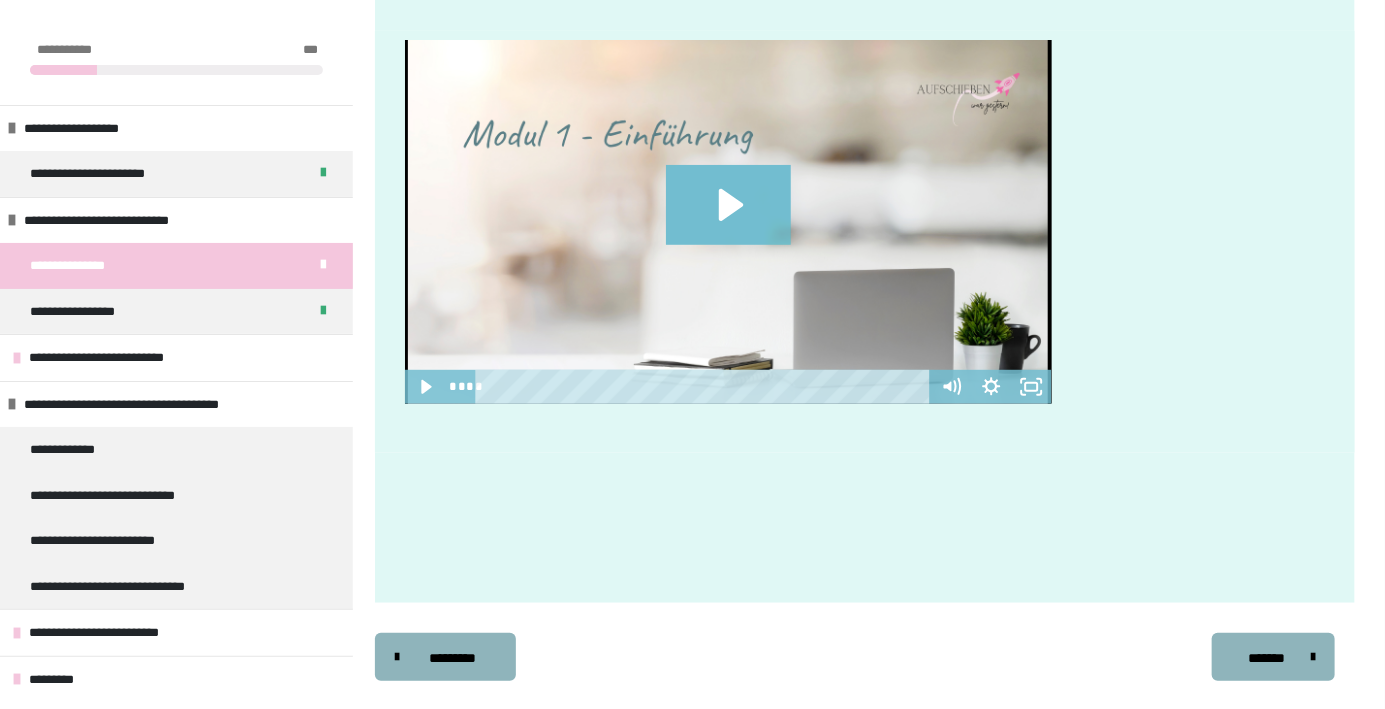 click on "**********" at bounding box center [176, 312] 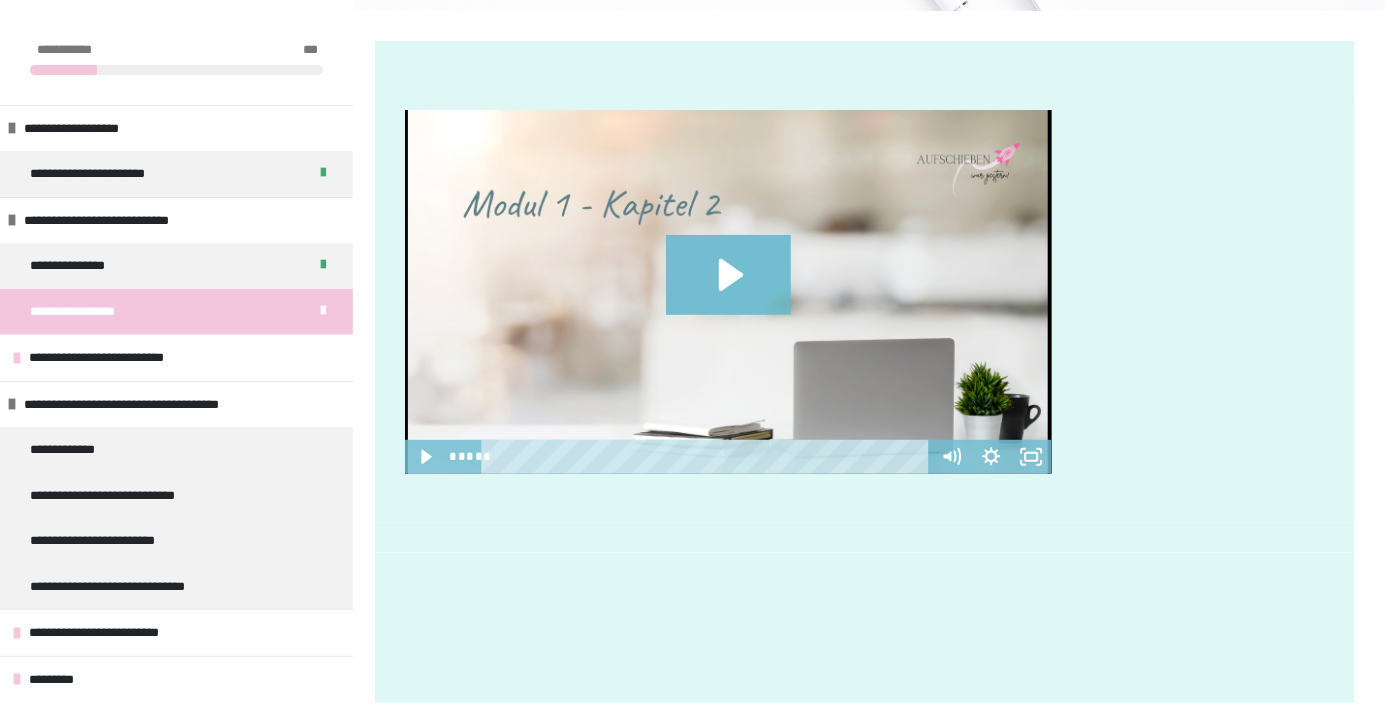 click on "**********" at bounding box center [125, 358] 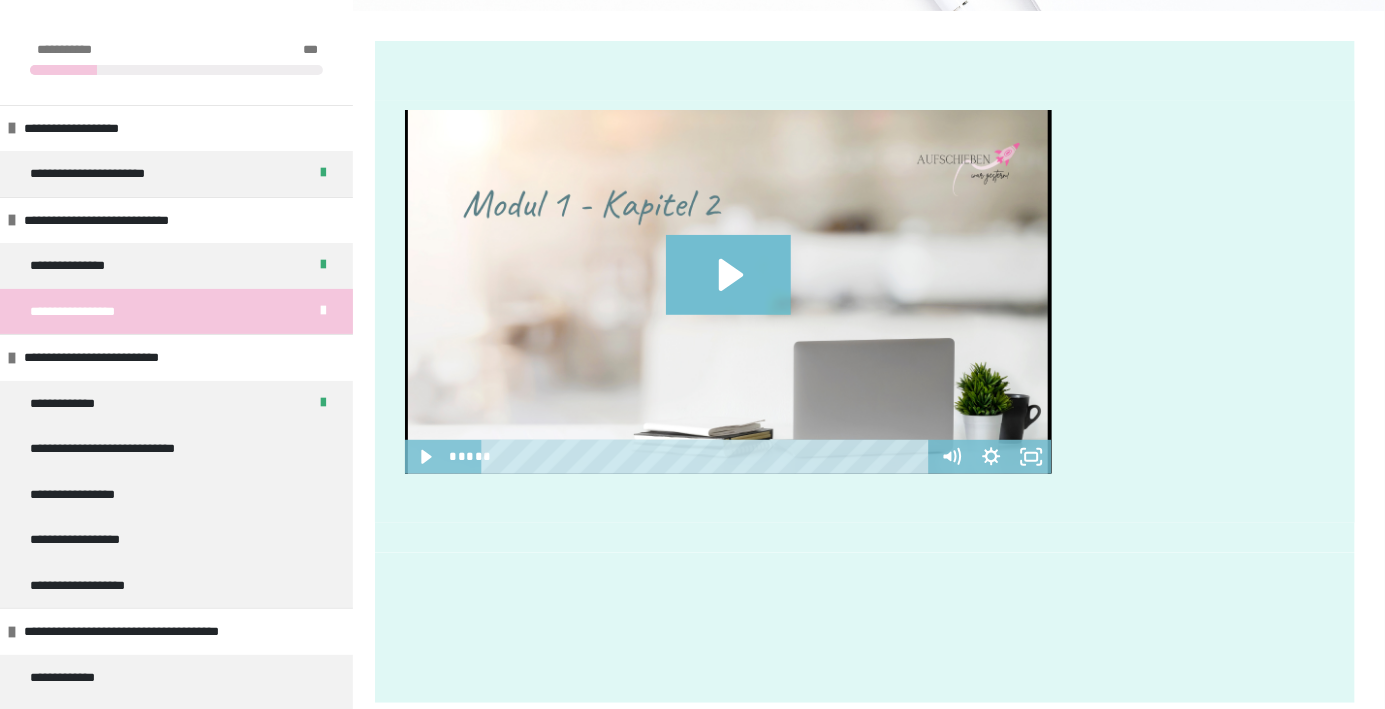click on "**********" at bounding box center [176, 404] 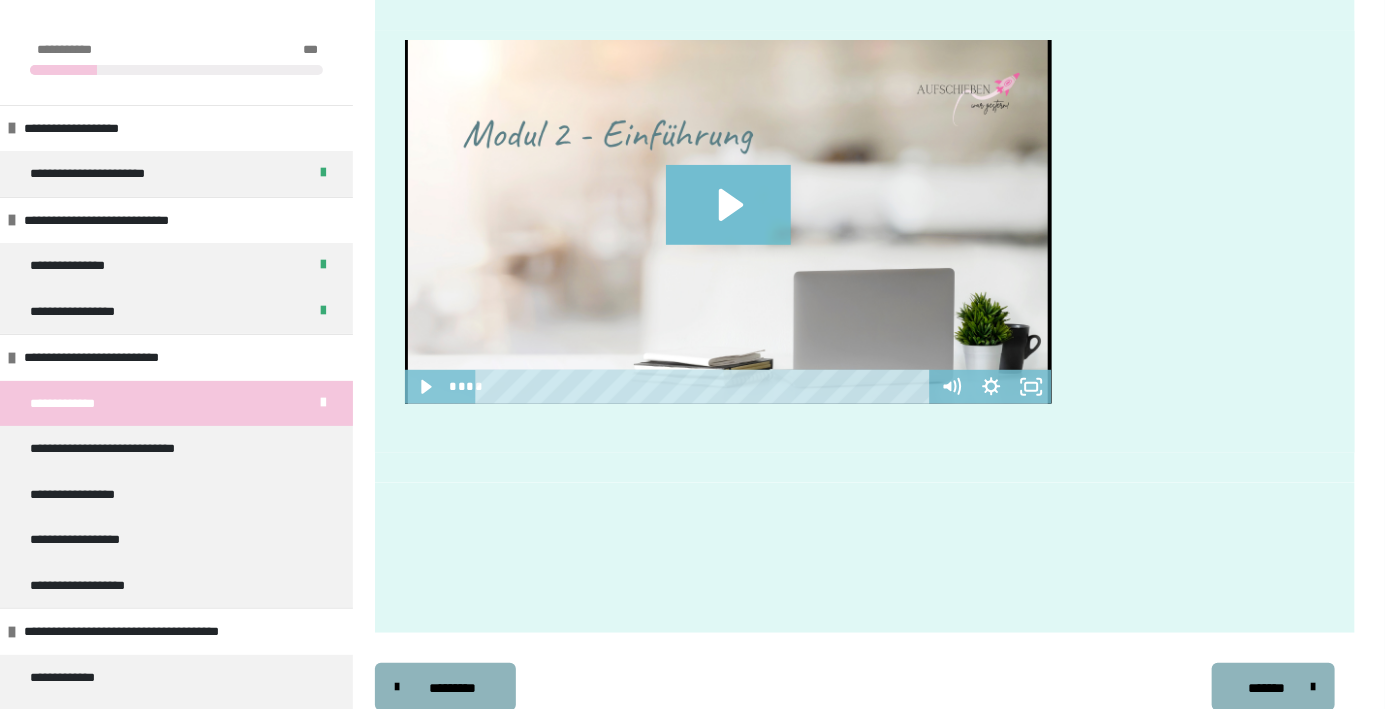 click on "**********" at bounding box center [176, 449] 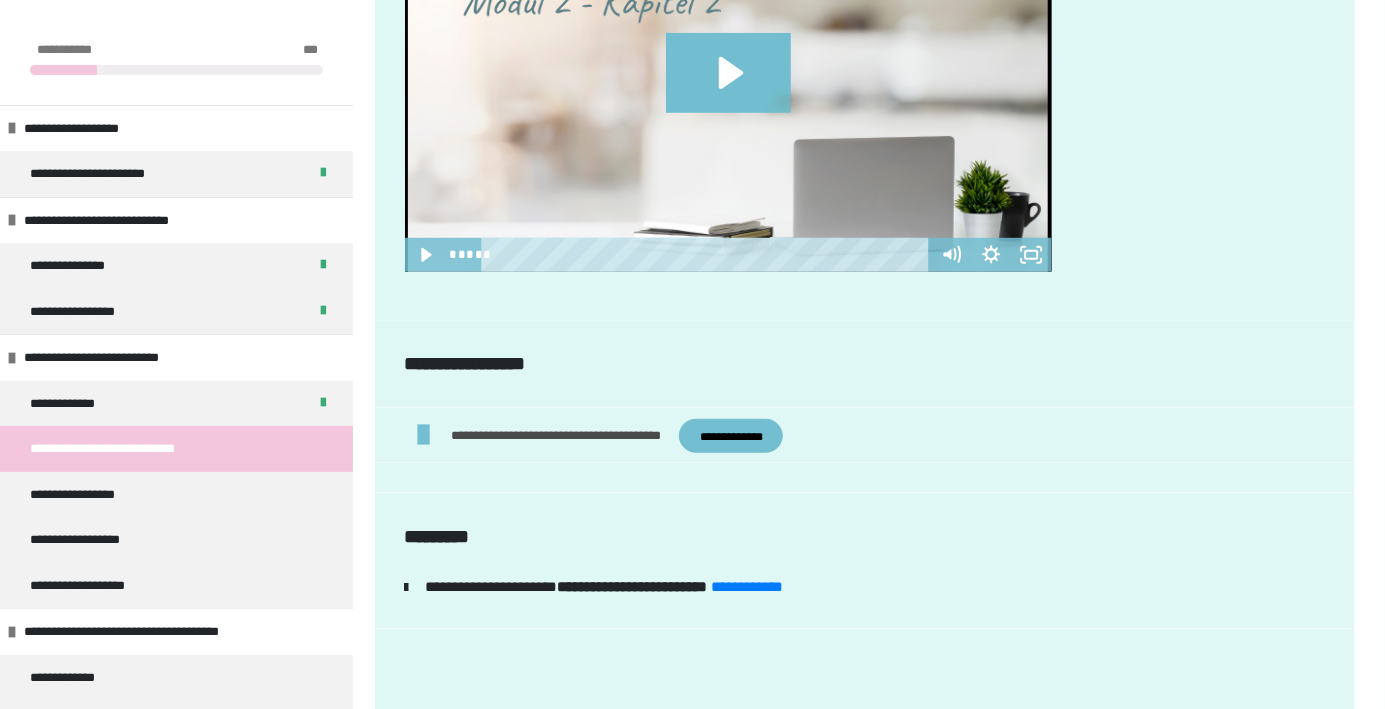 scroll, scrollTop: 488, scrollLeft: 0, axis: vertical 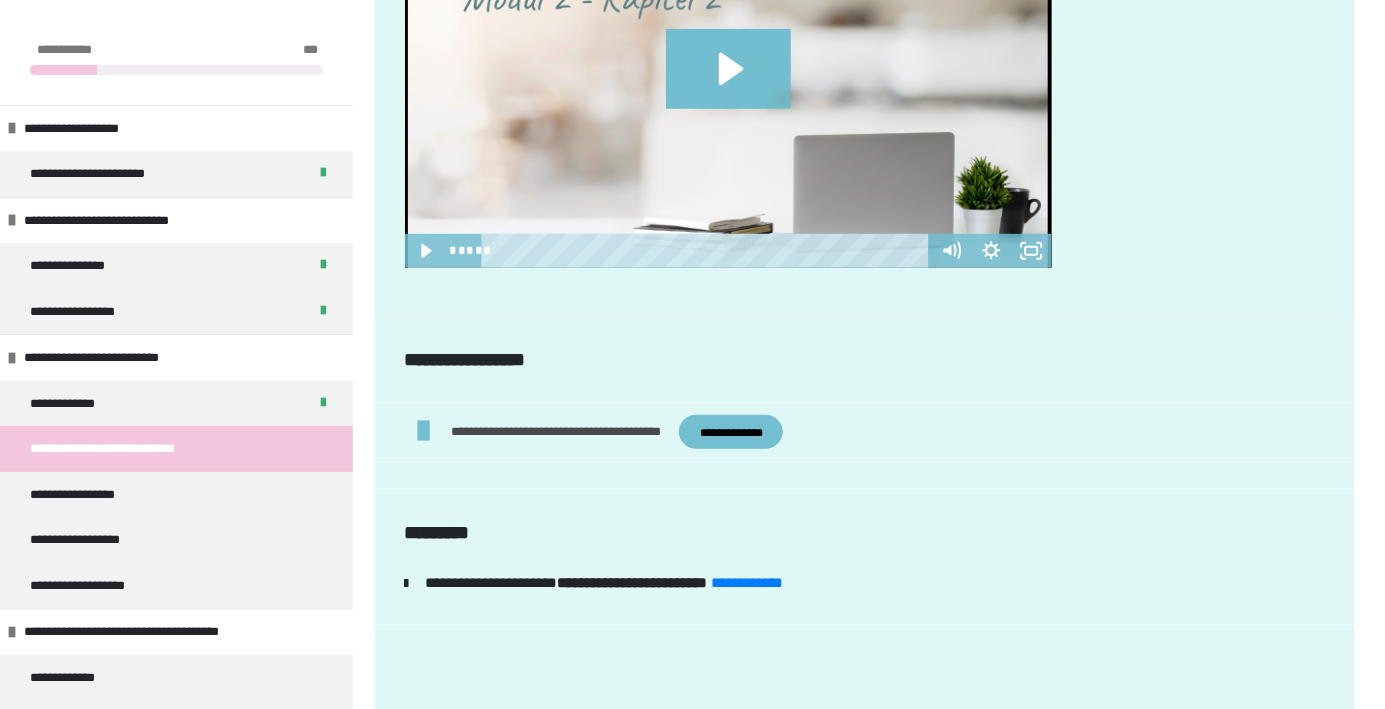 click on "**********" at bounding box center [731, 432] 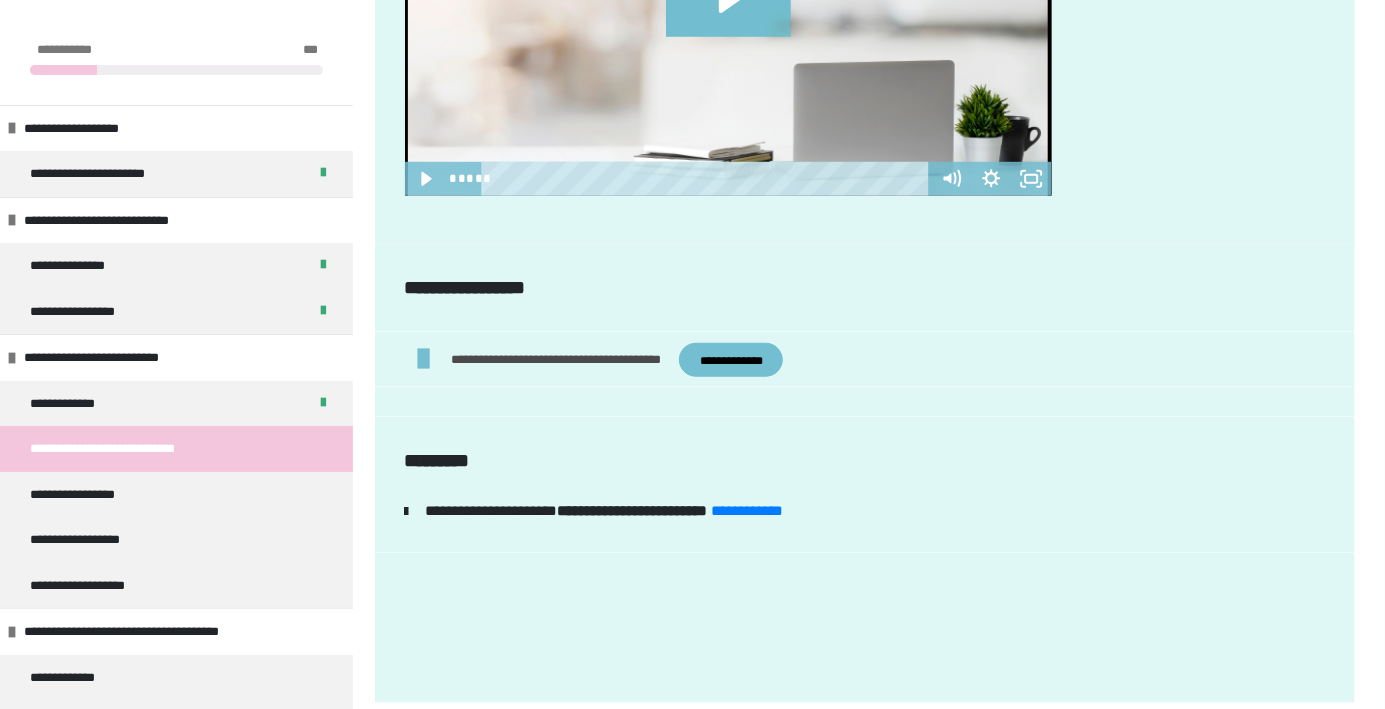scroll, scrollTop: 584, scrollLeft: 0, axis: vertical 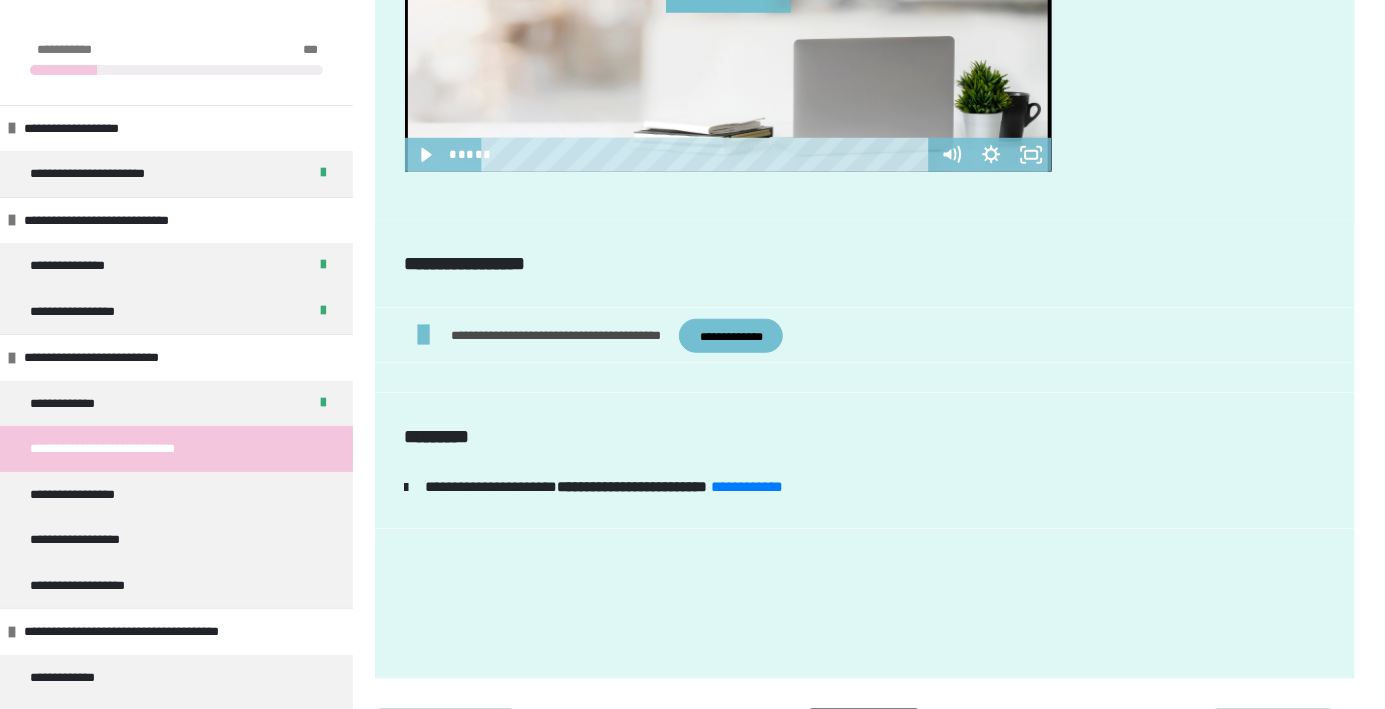 click on "**********" at bounding box center (747, 486) 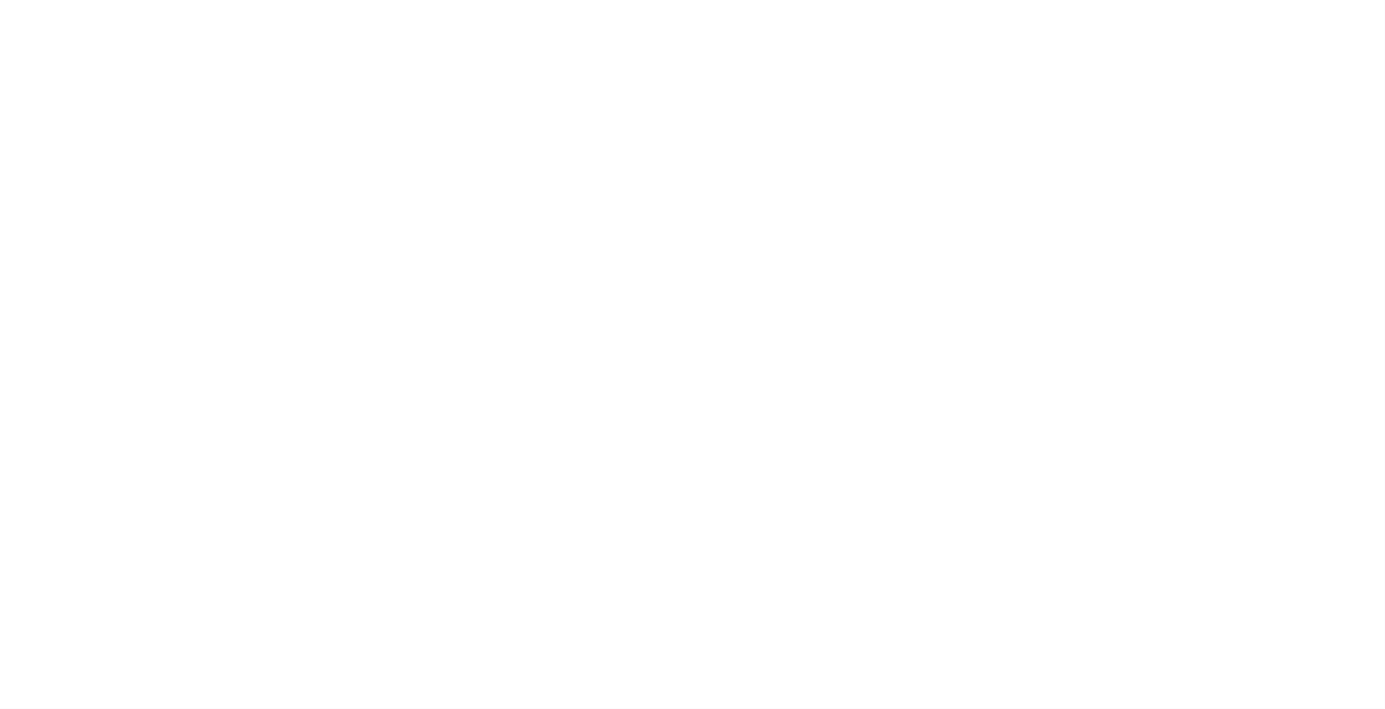 scroll, scrollTop: 96, scrollLeft: 0, axis: vertical 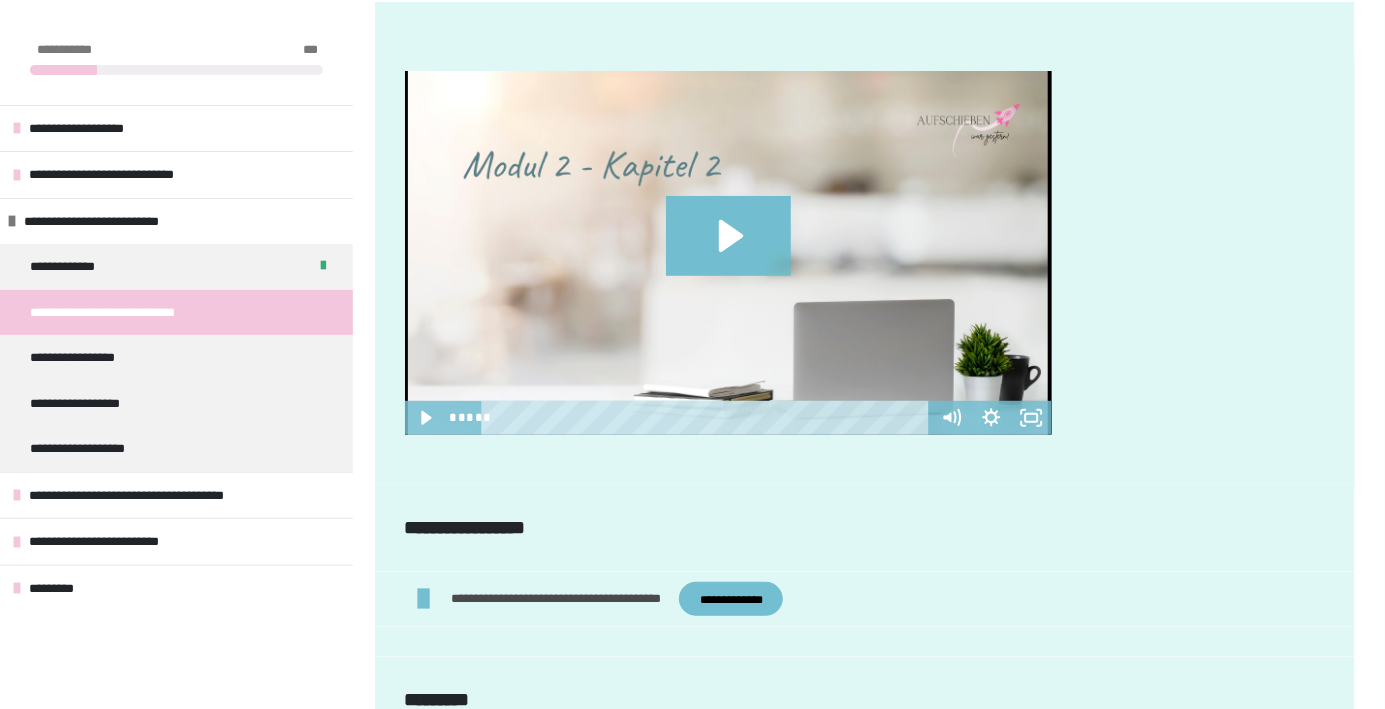 click on "**********" at bounding box center (90, 358) 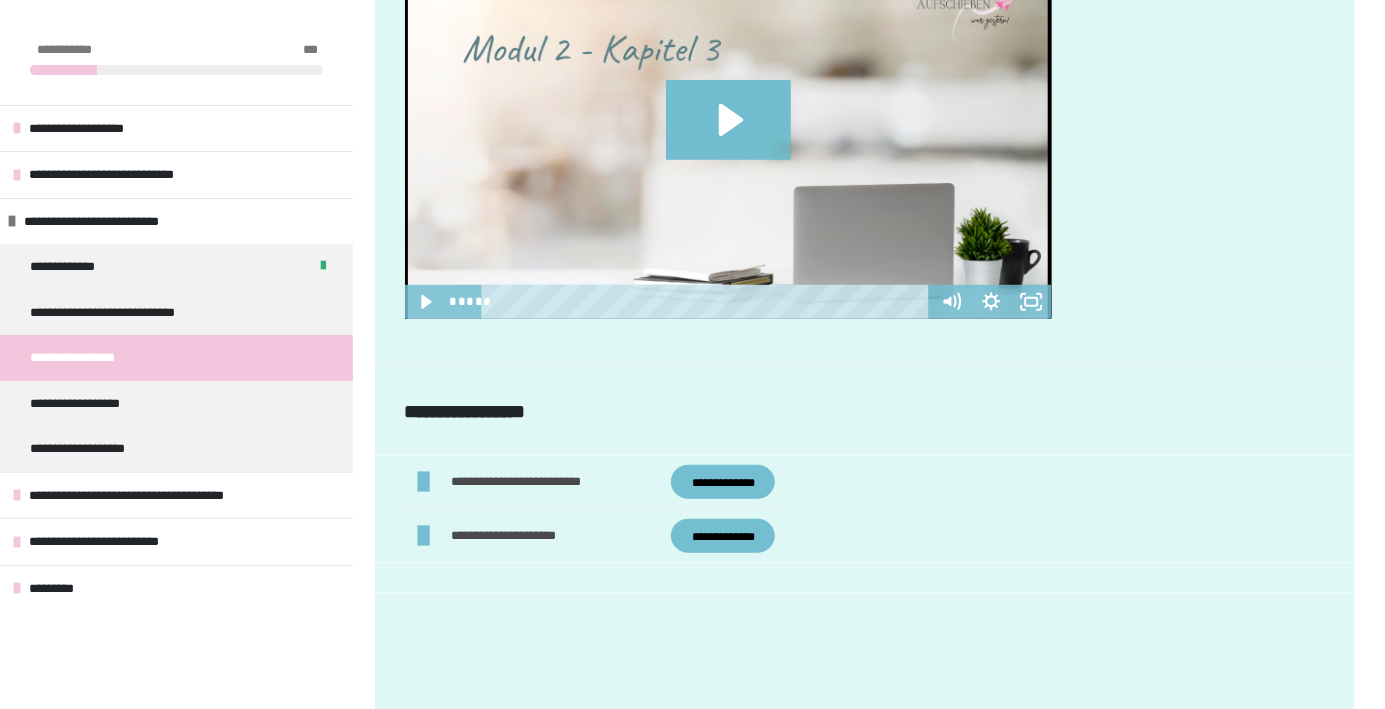 scroll, scrollTop: 450, scrollLeft: 0, axis: vertical 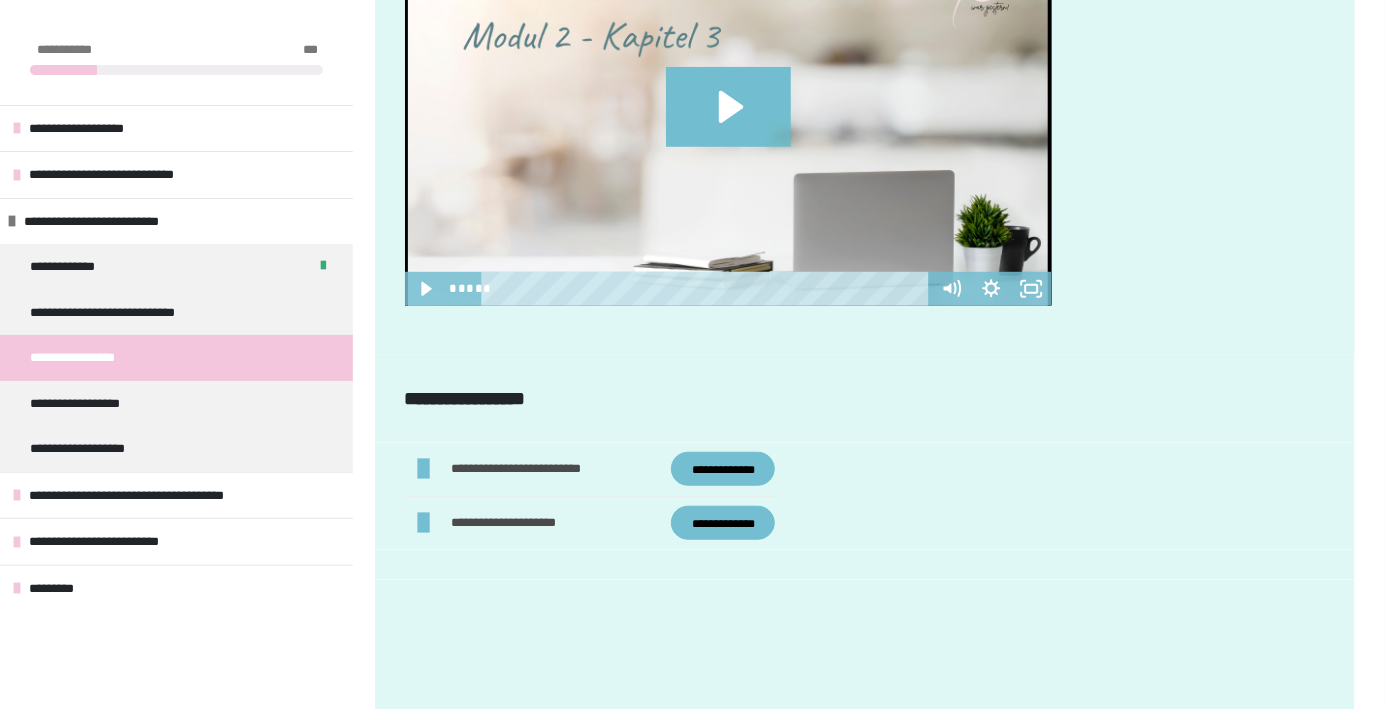 click on "**********" at bounding box center [723, 469] 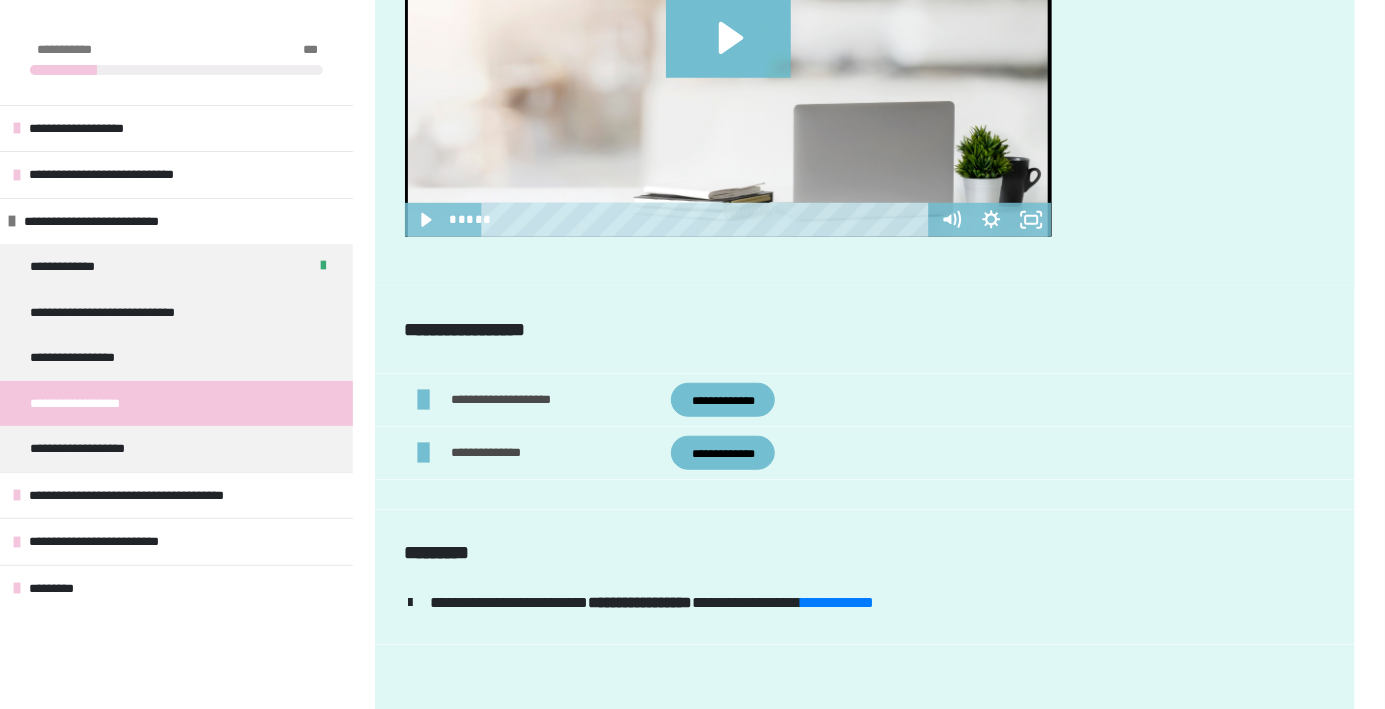 scroll, scrollTop: 521, scrollLeft: 0, axis: vertical 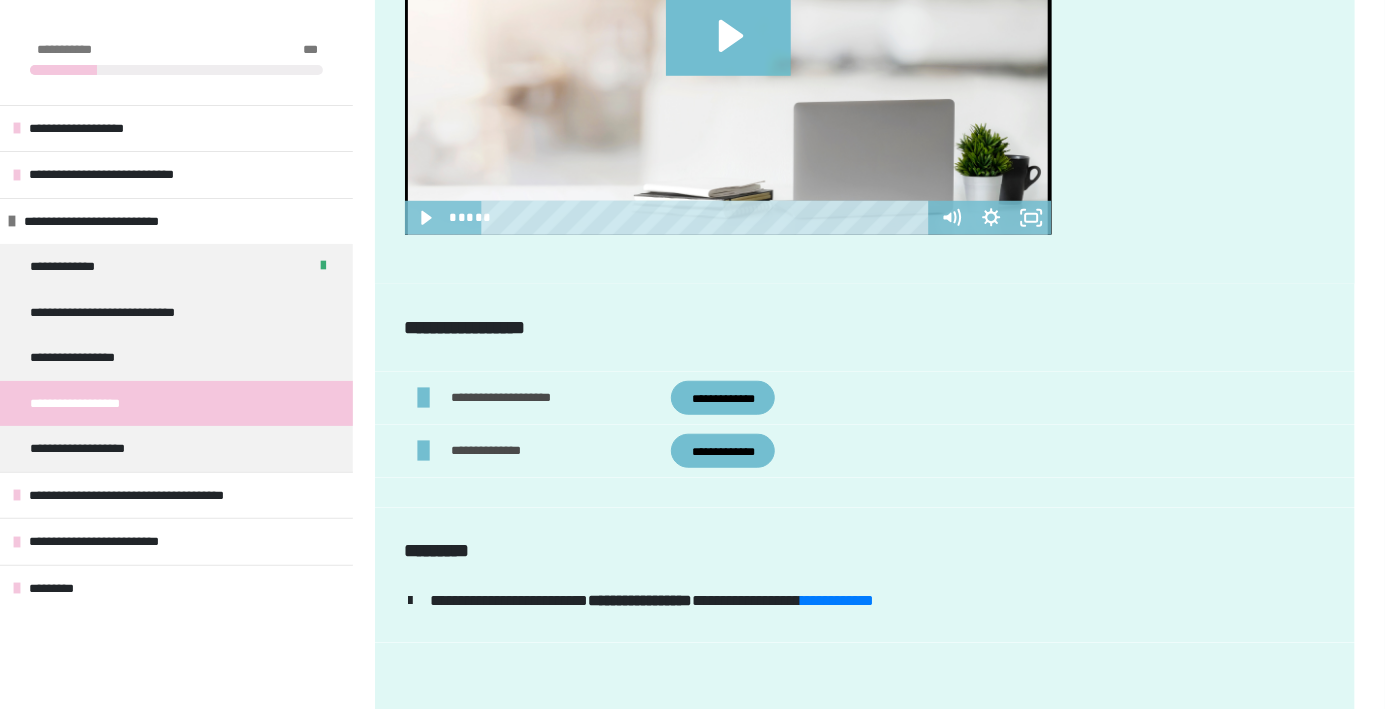 click on "**********" at bounding box center [723, 398] 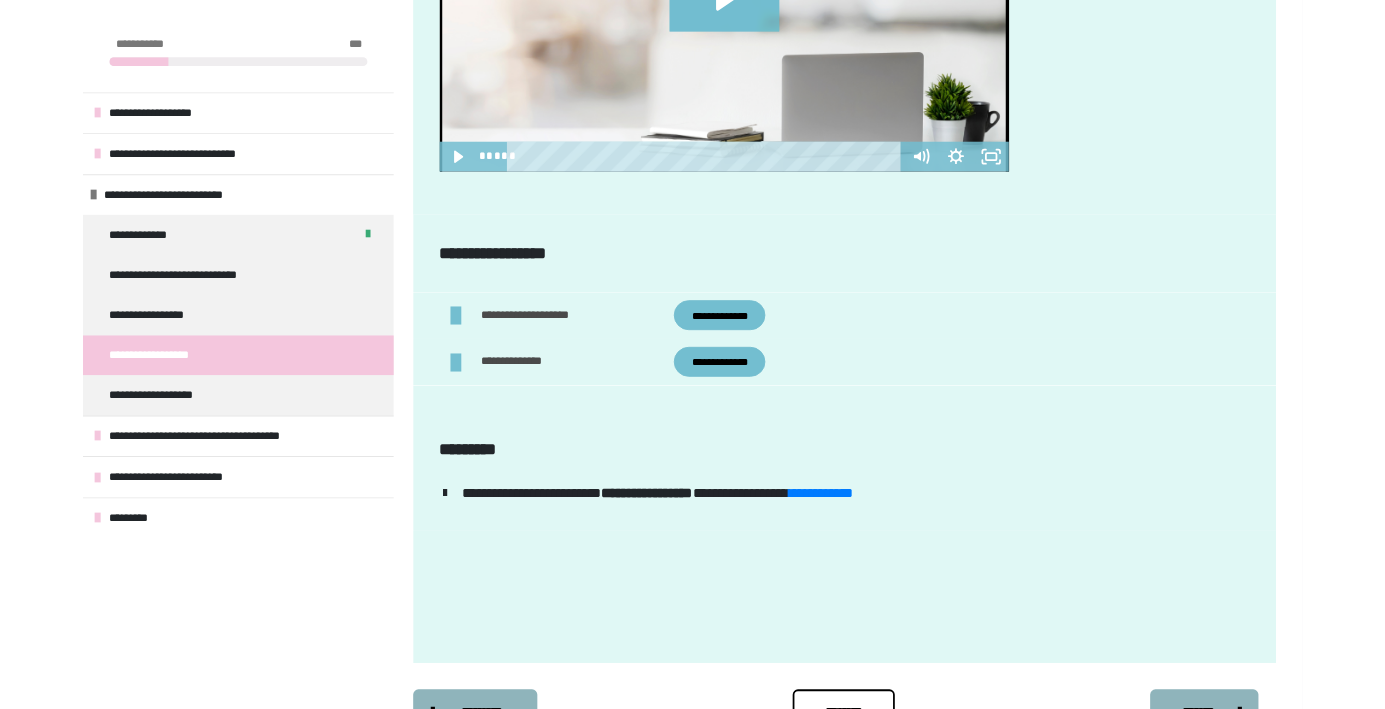 scroll, scrollTop: 617, scrollLeft: 0, axis: vertical 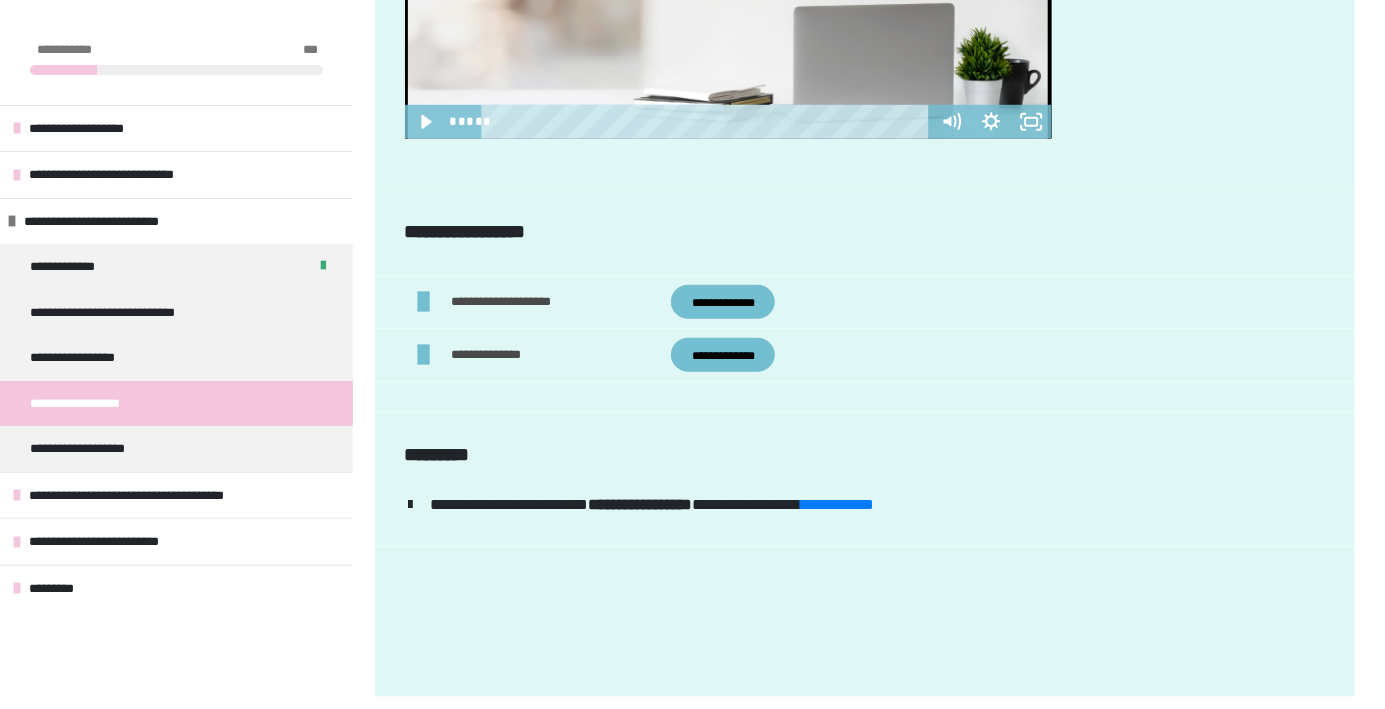 click on "**********" at bounding box center [100, 449] 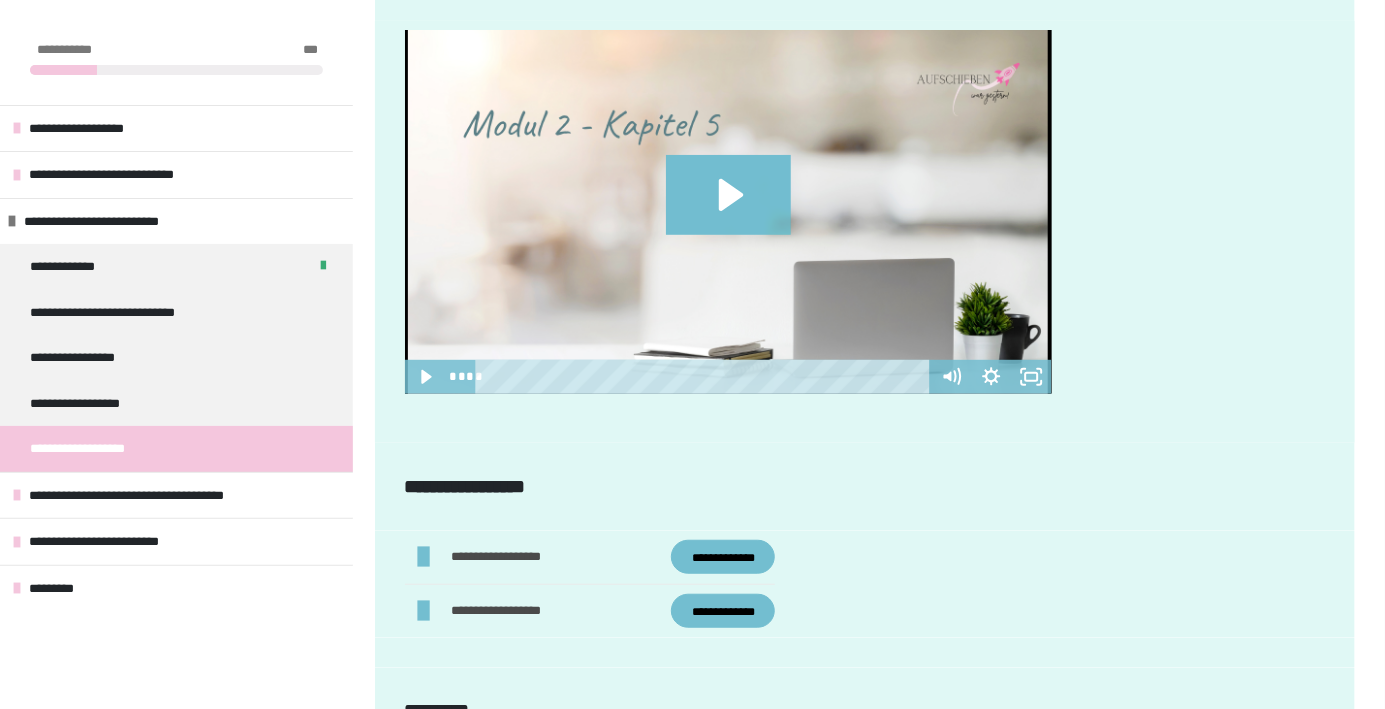 scroll, scrollTop: 362, scrollLeft: 0, axis: vertical 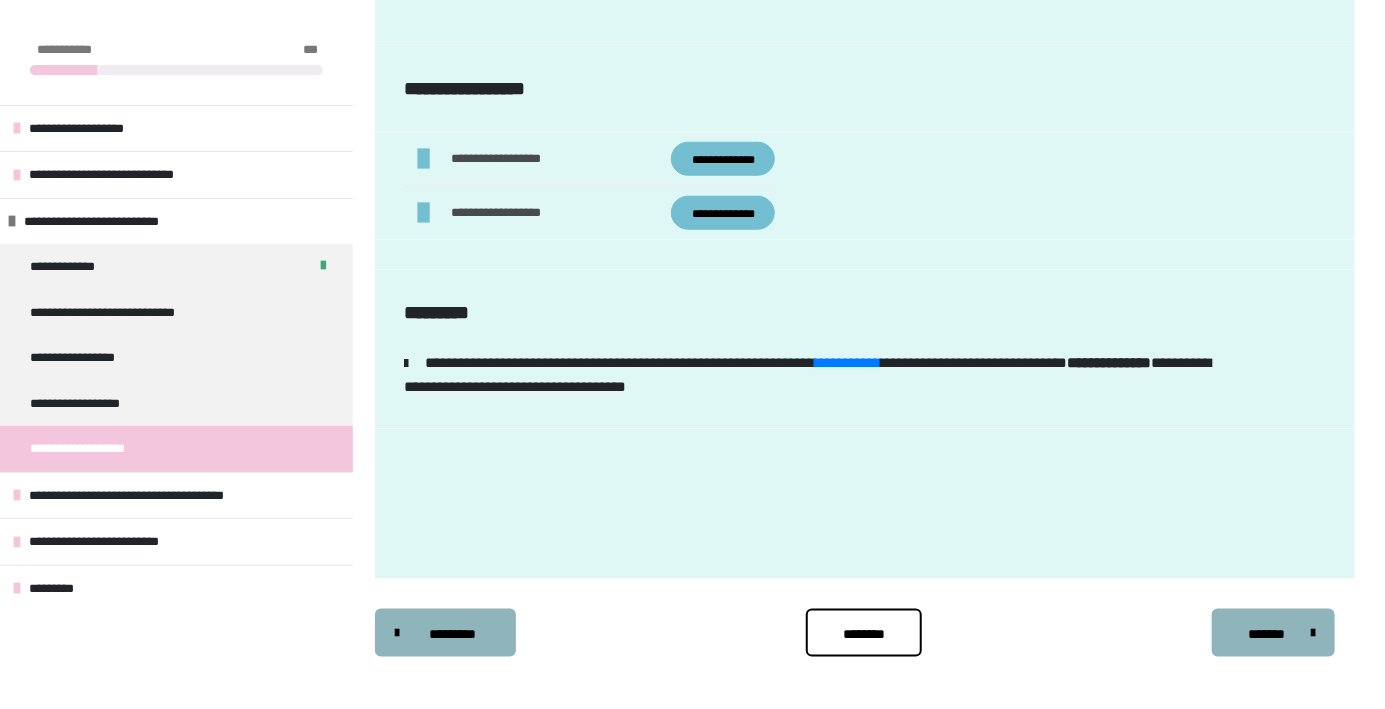 click on "**********" at bounding box center (723, 213) 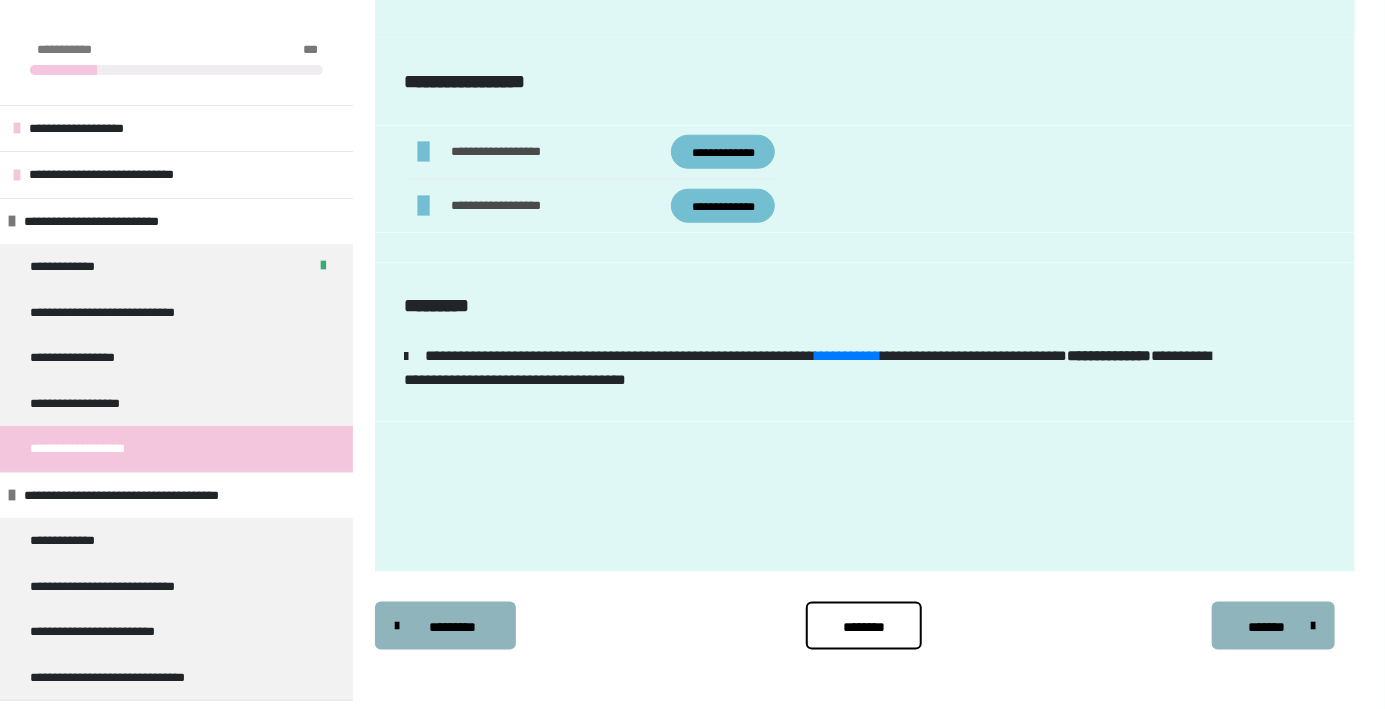 click on "**********" at bounding box center (176, 541) 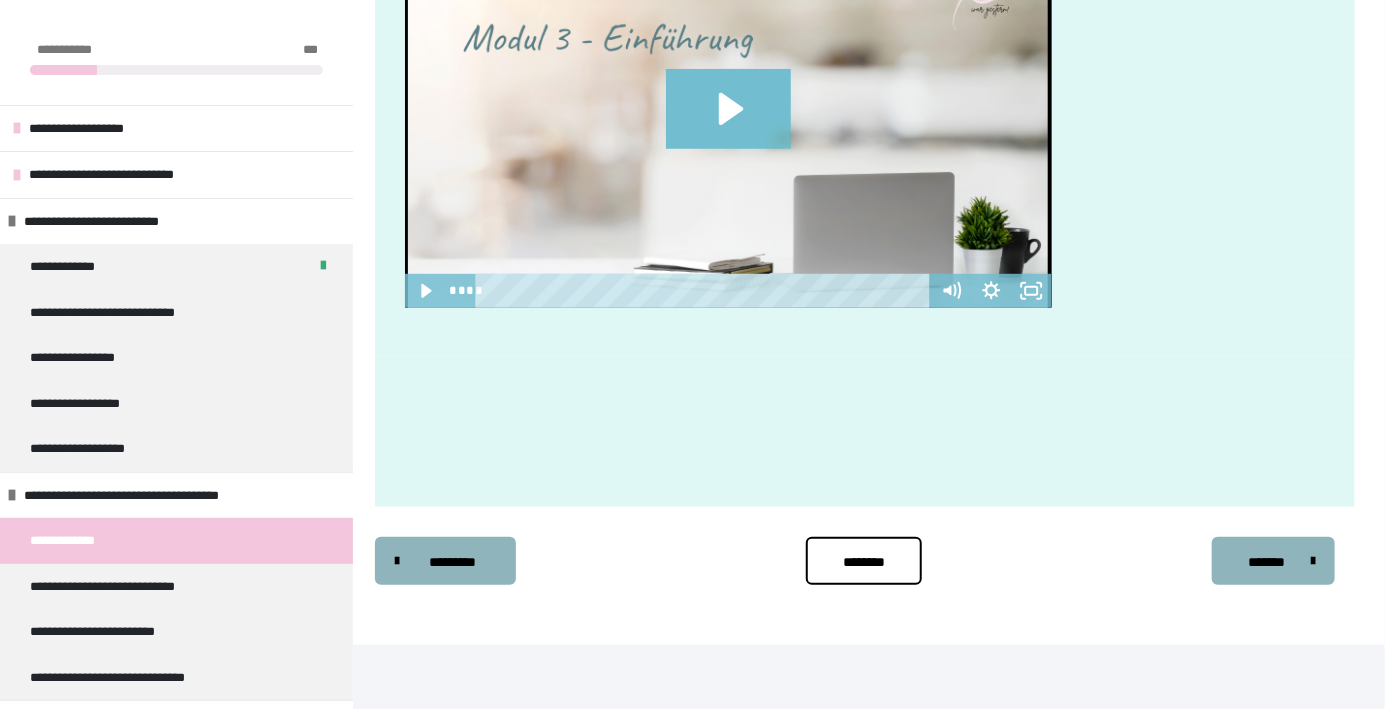 click on "**********" at bounding box center (139, 587) 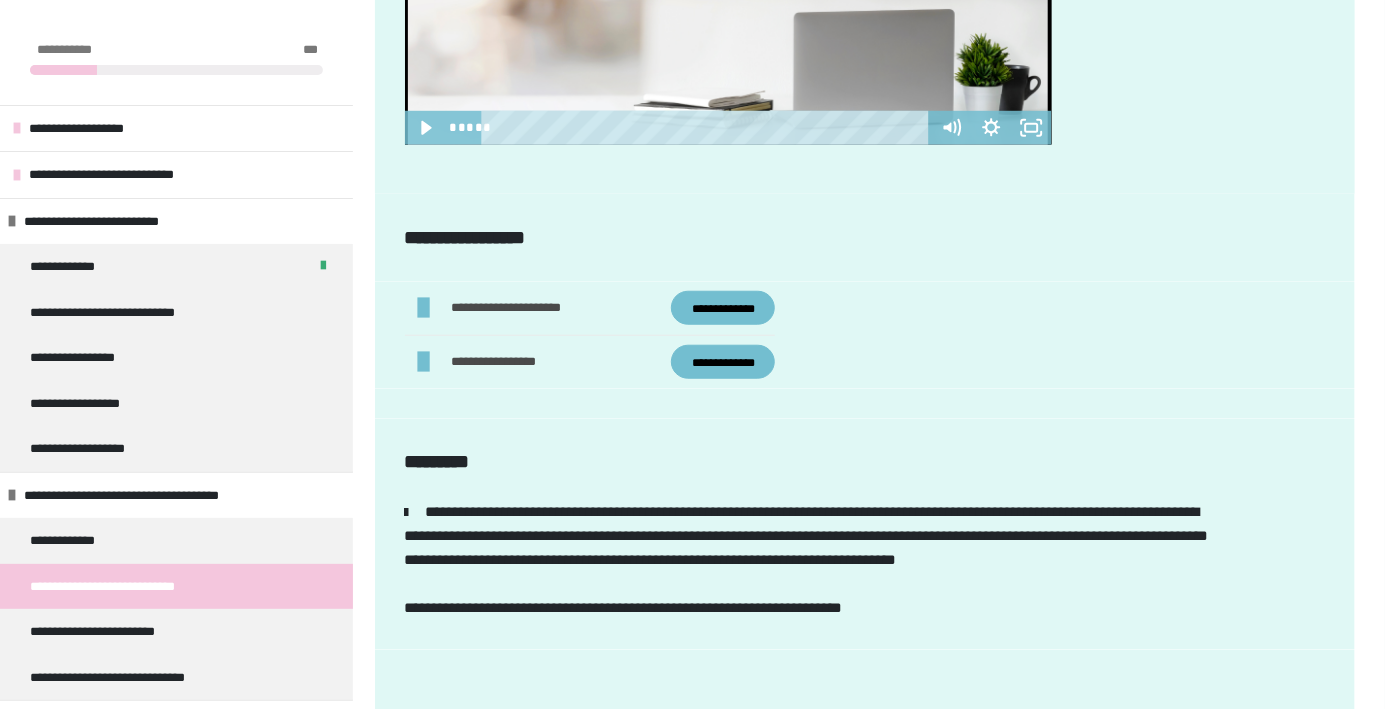 scroll, scrollTop: 615, scrollLeft: 0, axis: vertical 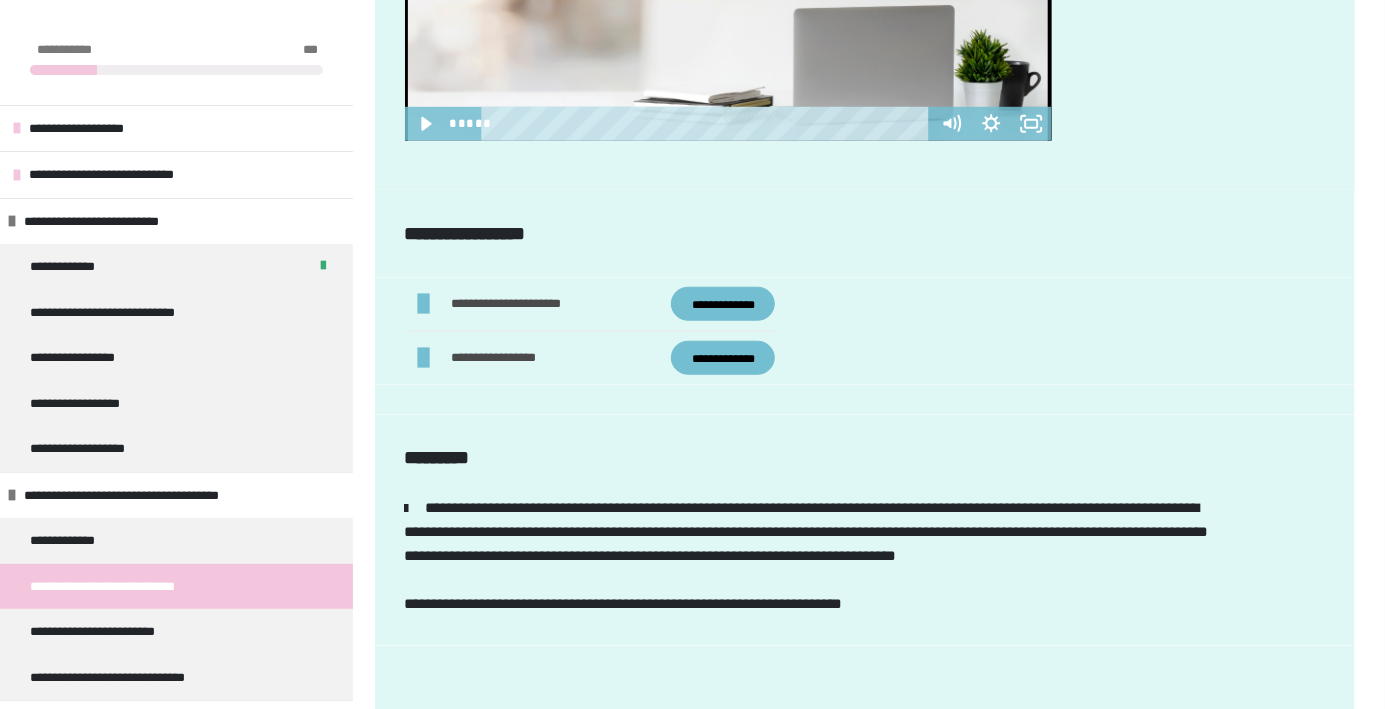 click on "**********" at bounding box center [723, 304] 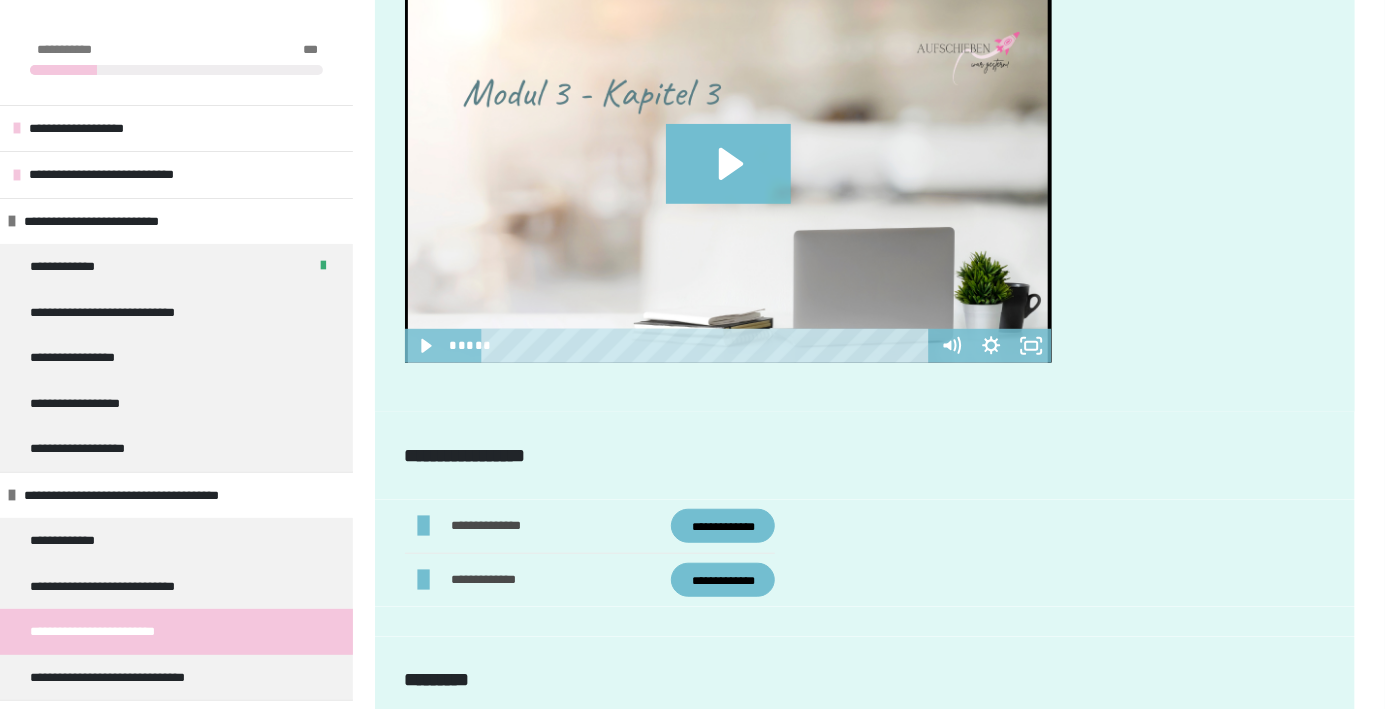scroll, scrollTop: 394, scrollLeft: 0, axis: vertical 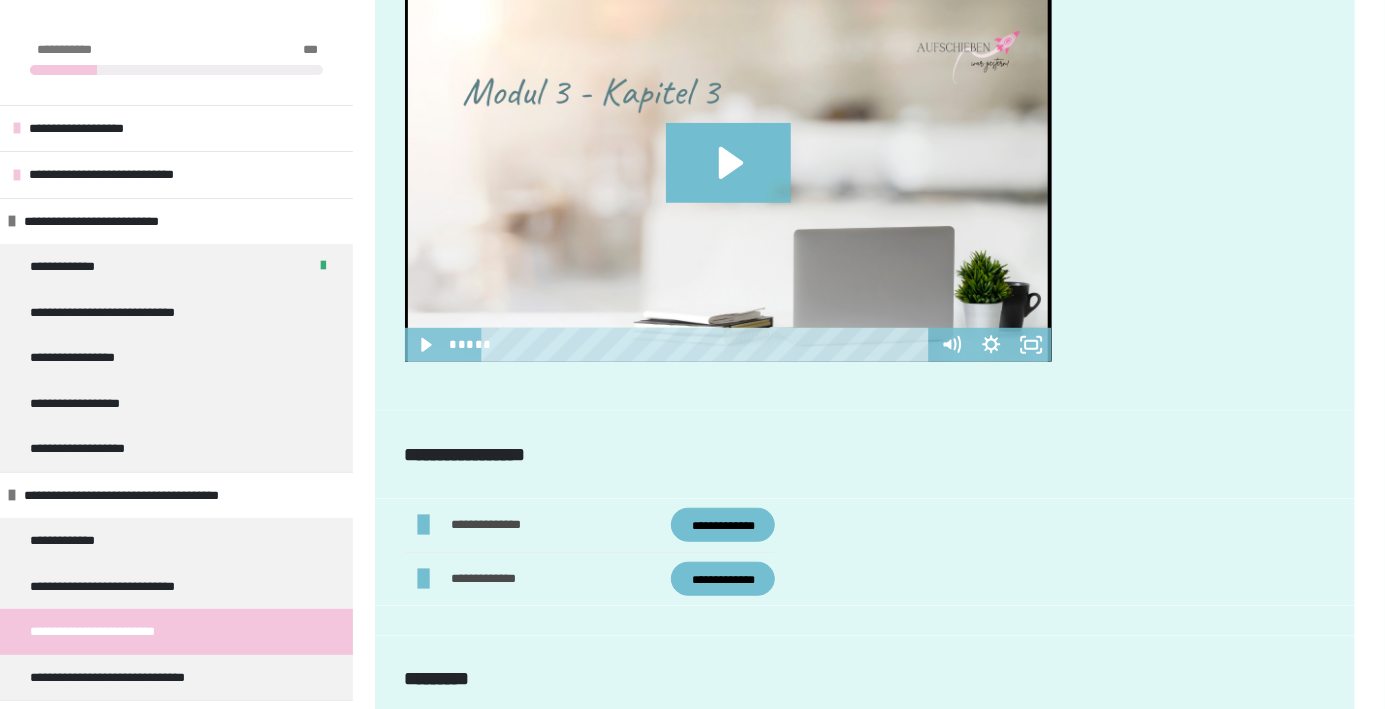 click on "**********" at bounding box center (723, 525) 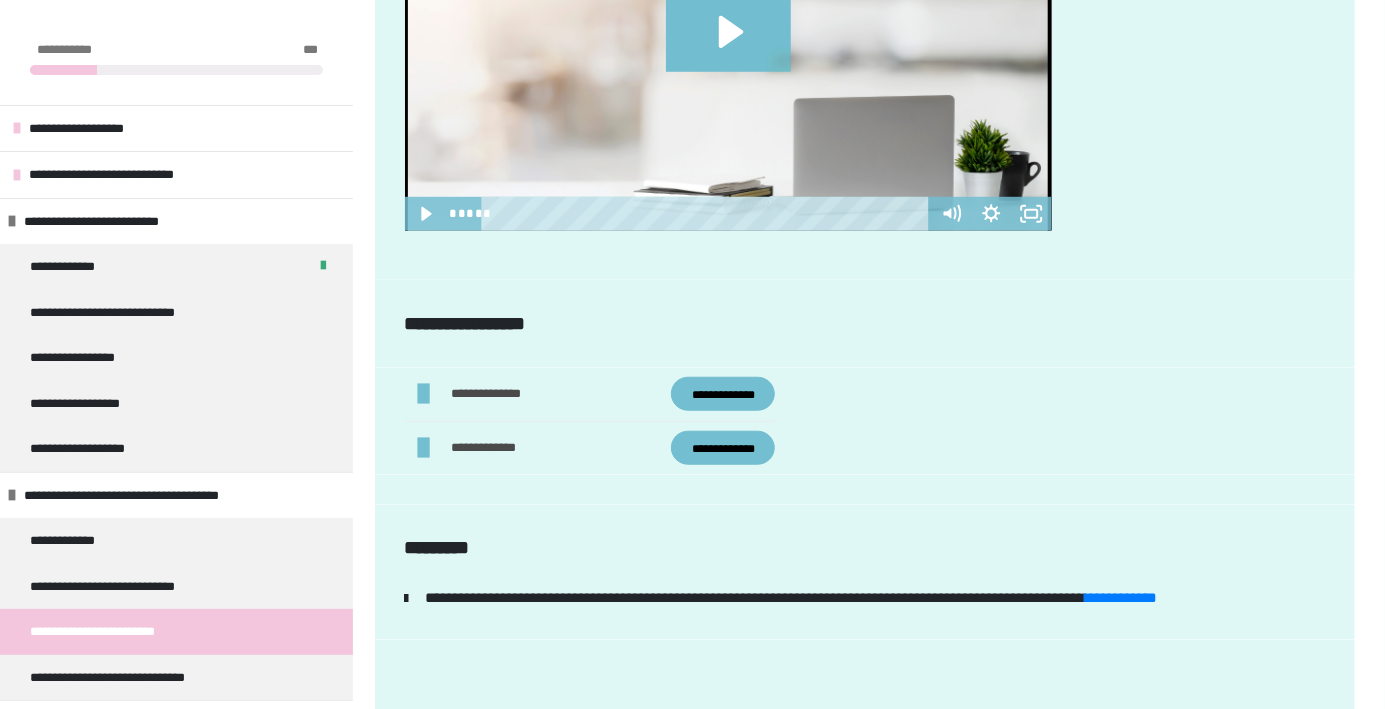 scroll, scrollTop: 599, scrollLeft: 0, axis: vertical 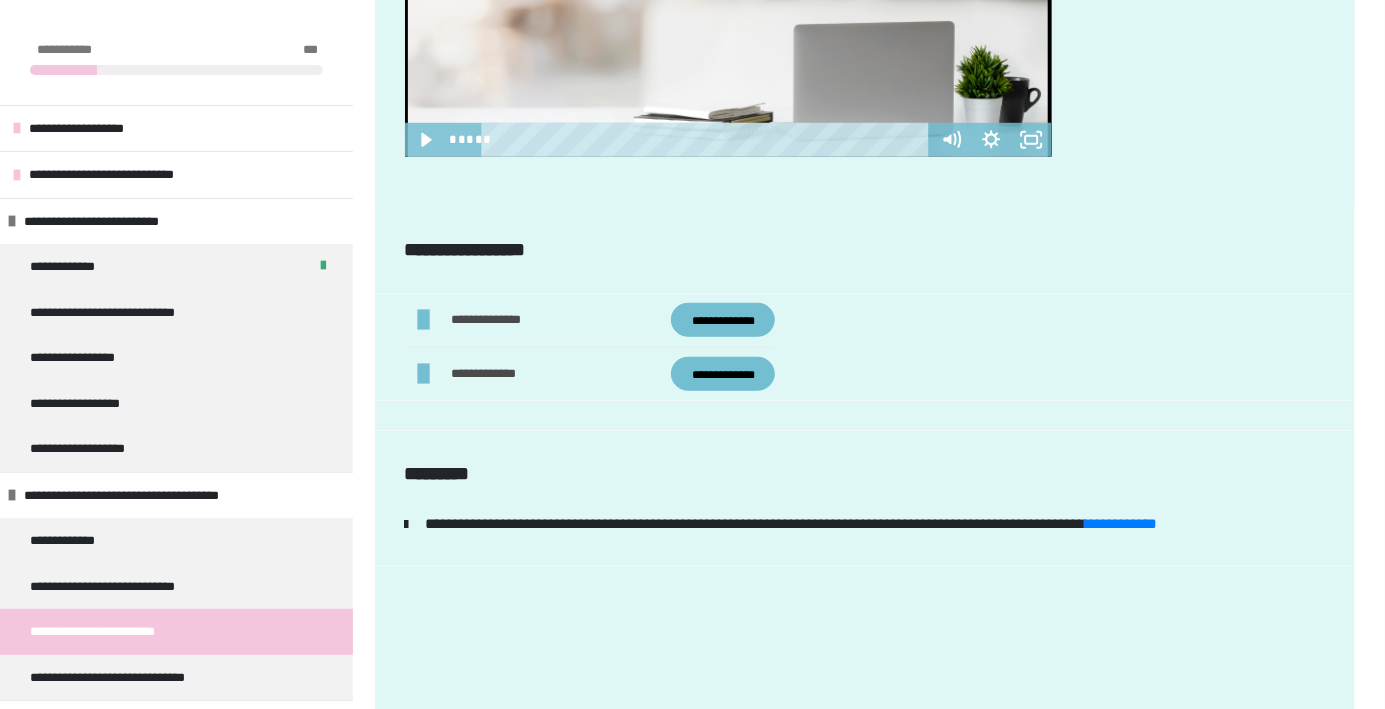 click on "**********" at bounding box center (723, 374) 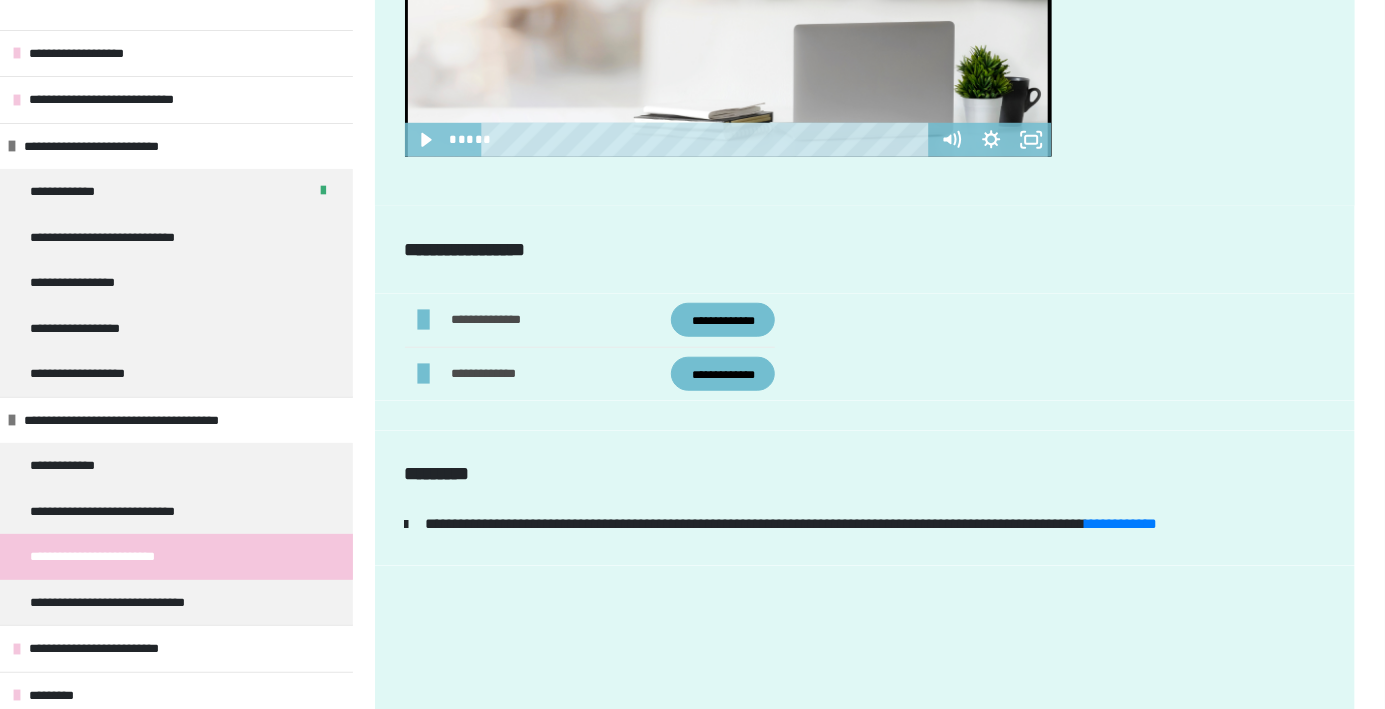 scroll, scrollTop: 76, scrollLeft: 0, axis: vertical 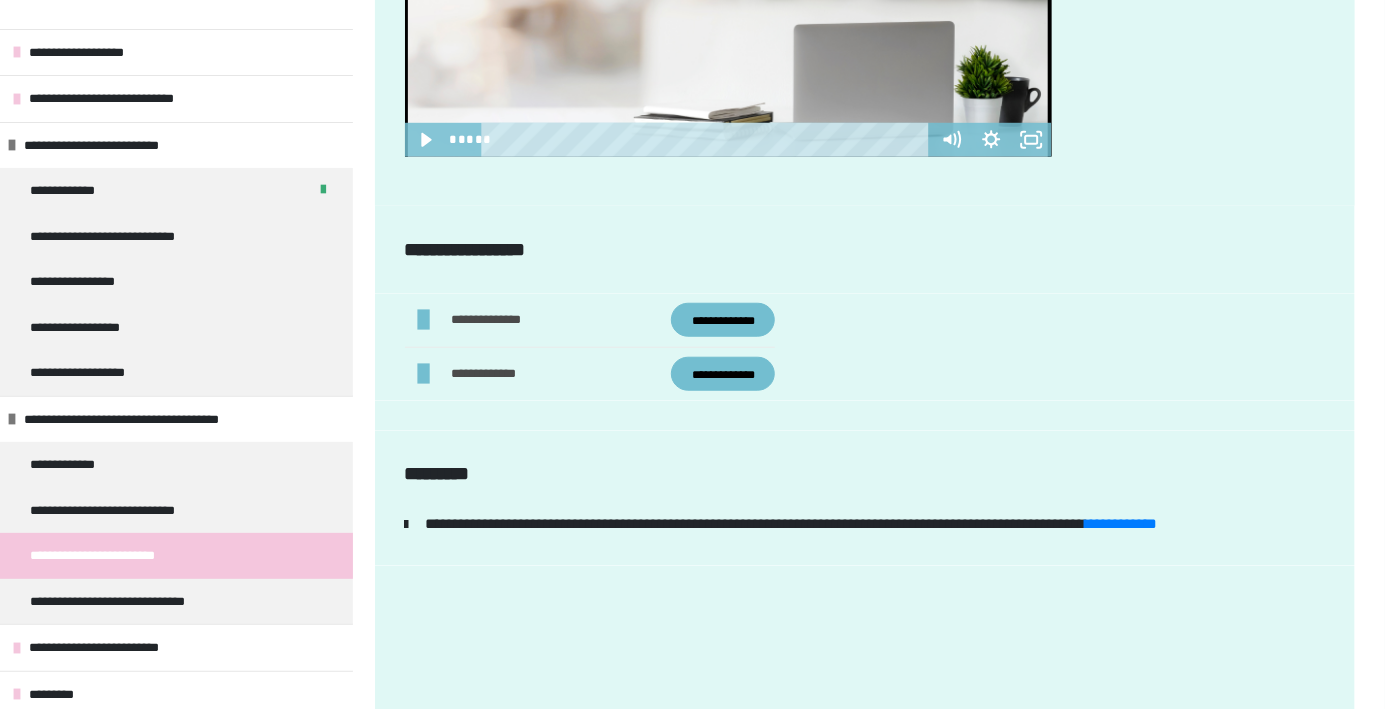 click on "**********" at bounding box center (176, 465) 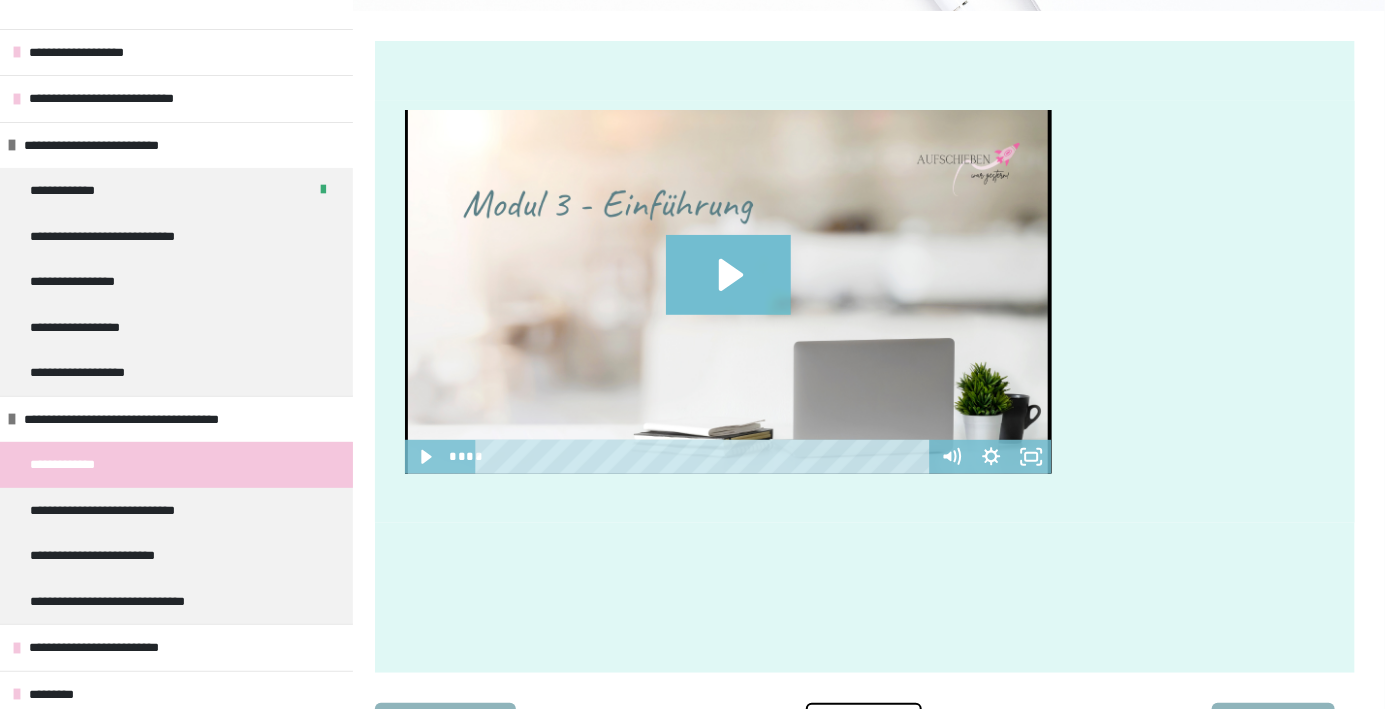 scroll, scrollTop: 77, scrollLeft: 0, axis: vertical 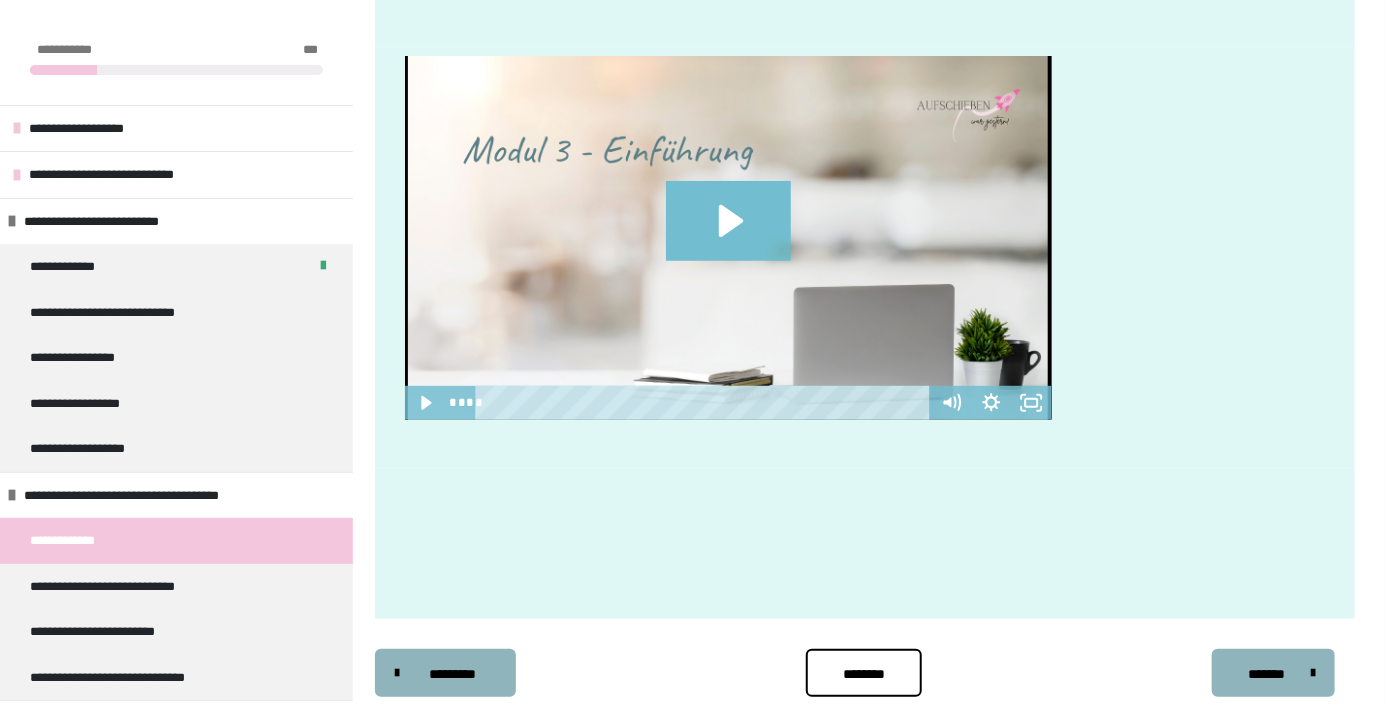 click on "**********" at bounding box center (176, 632) 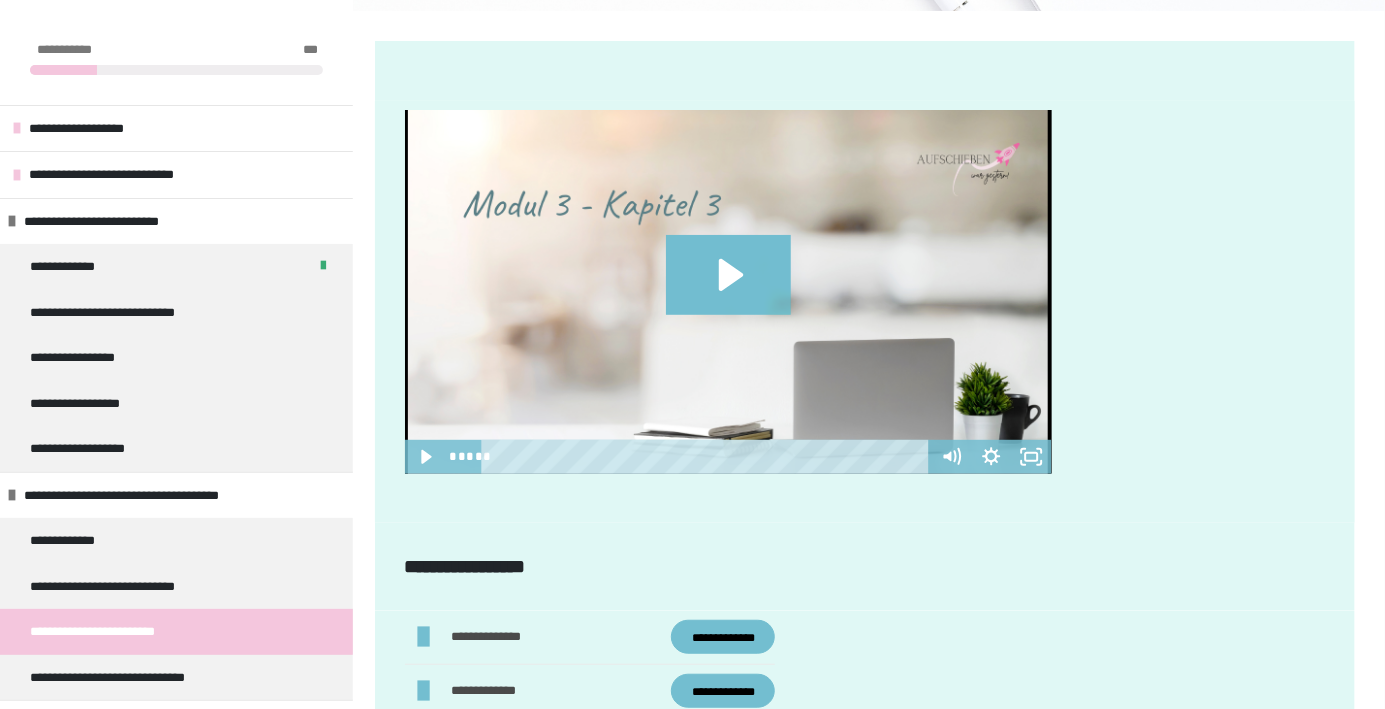 click on "**********" at bounding box center (176, 678) 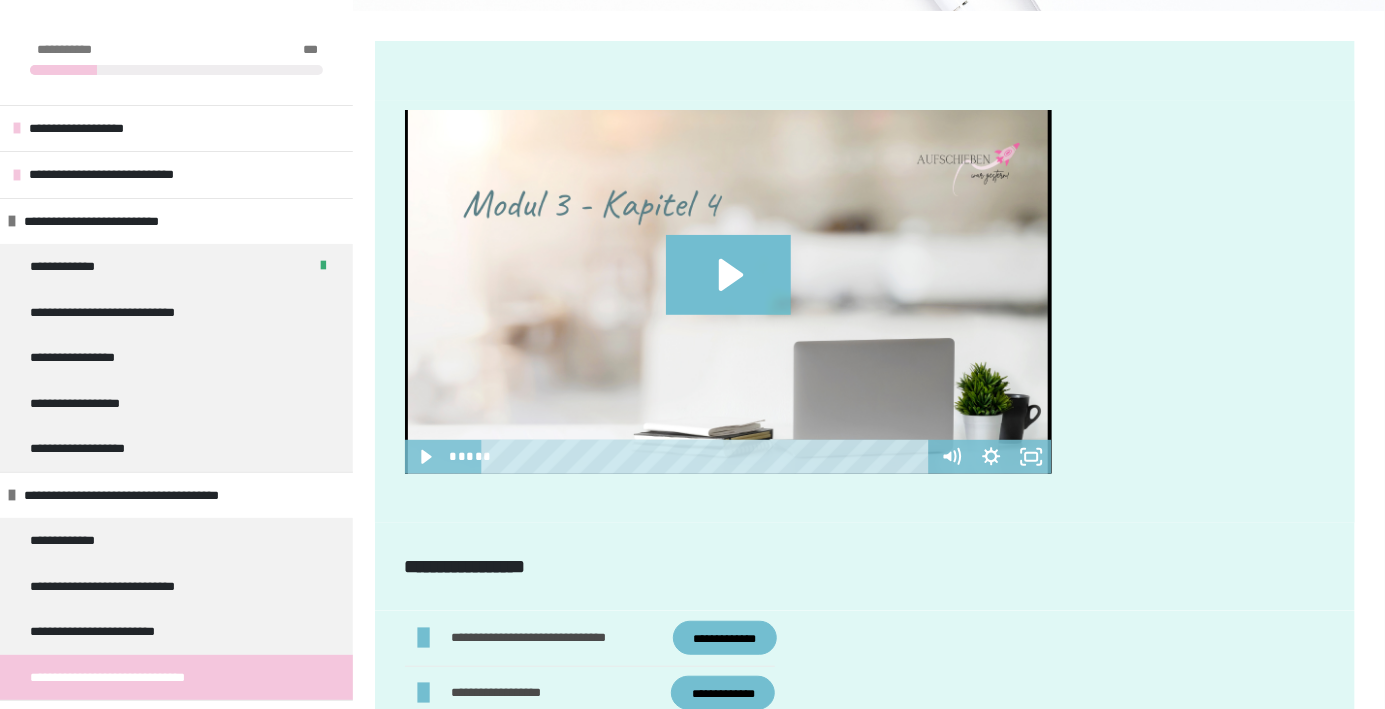 click on "**********" at bounding box center (725, 638) 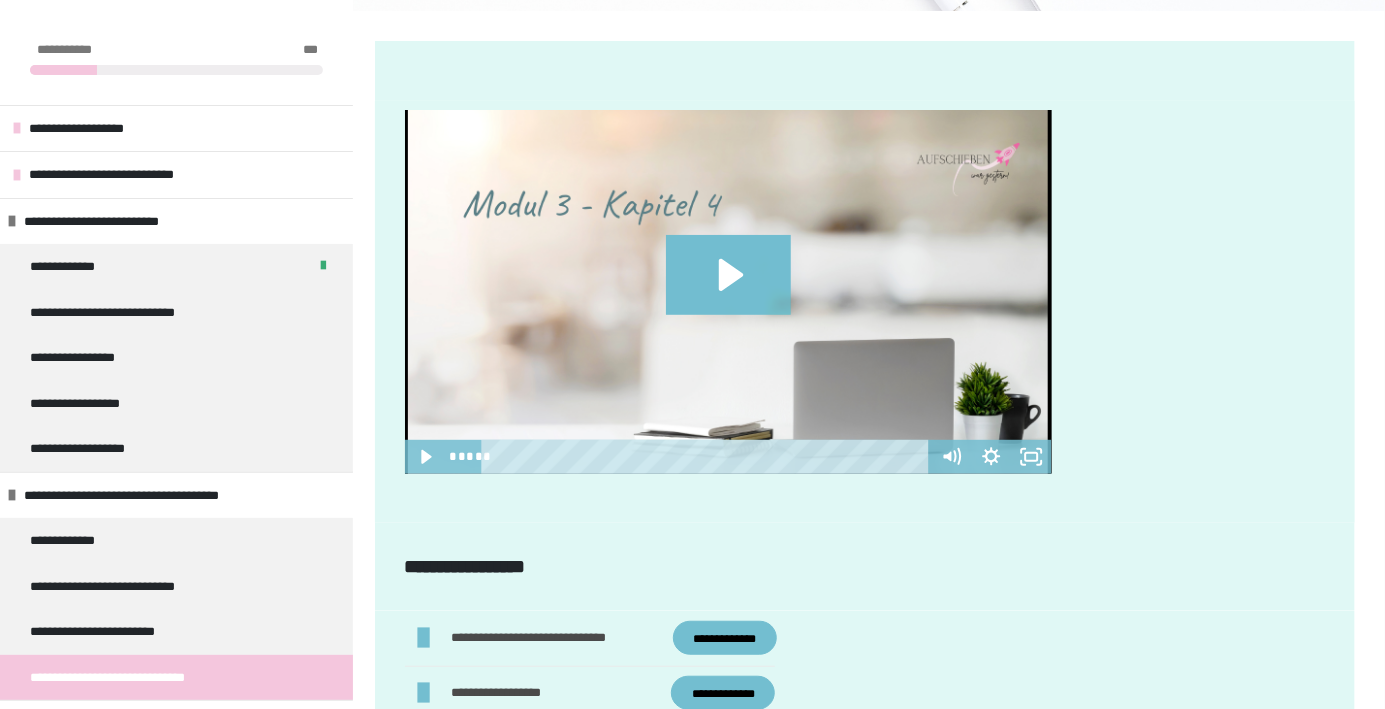 scroll, scrollTop: 378, scrollLeft: 0, axis: vertical 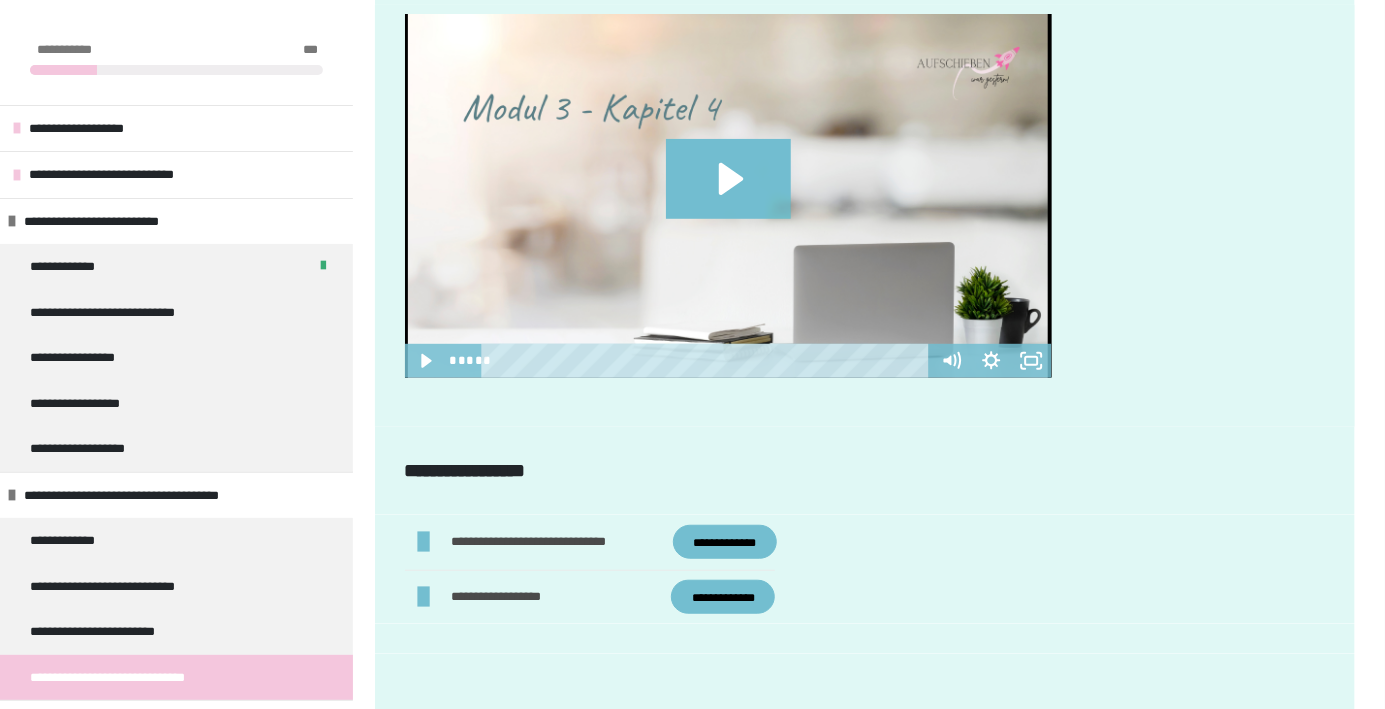 click on "**********" at bounding box center [723, 597] 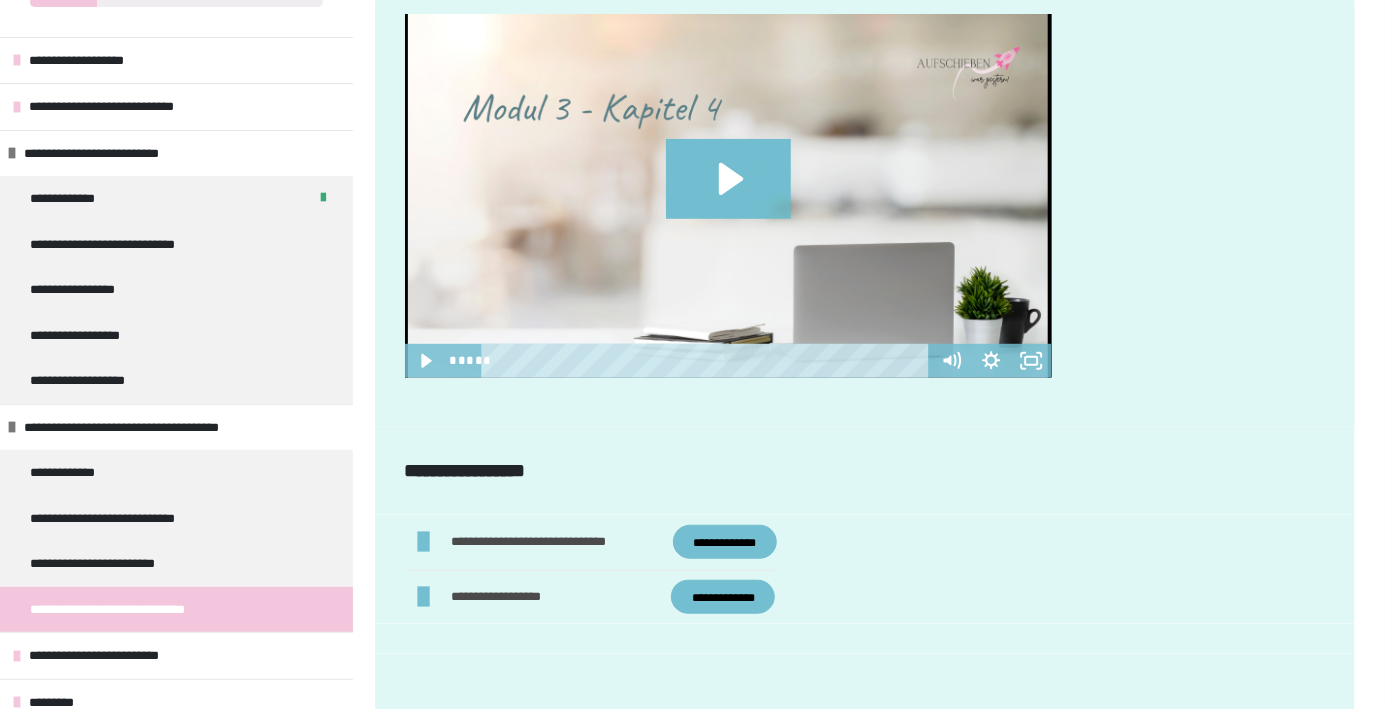 scroll, scrollTop: 77, scrollLeft: 0, axis: vertical 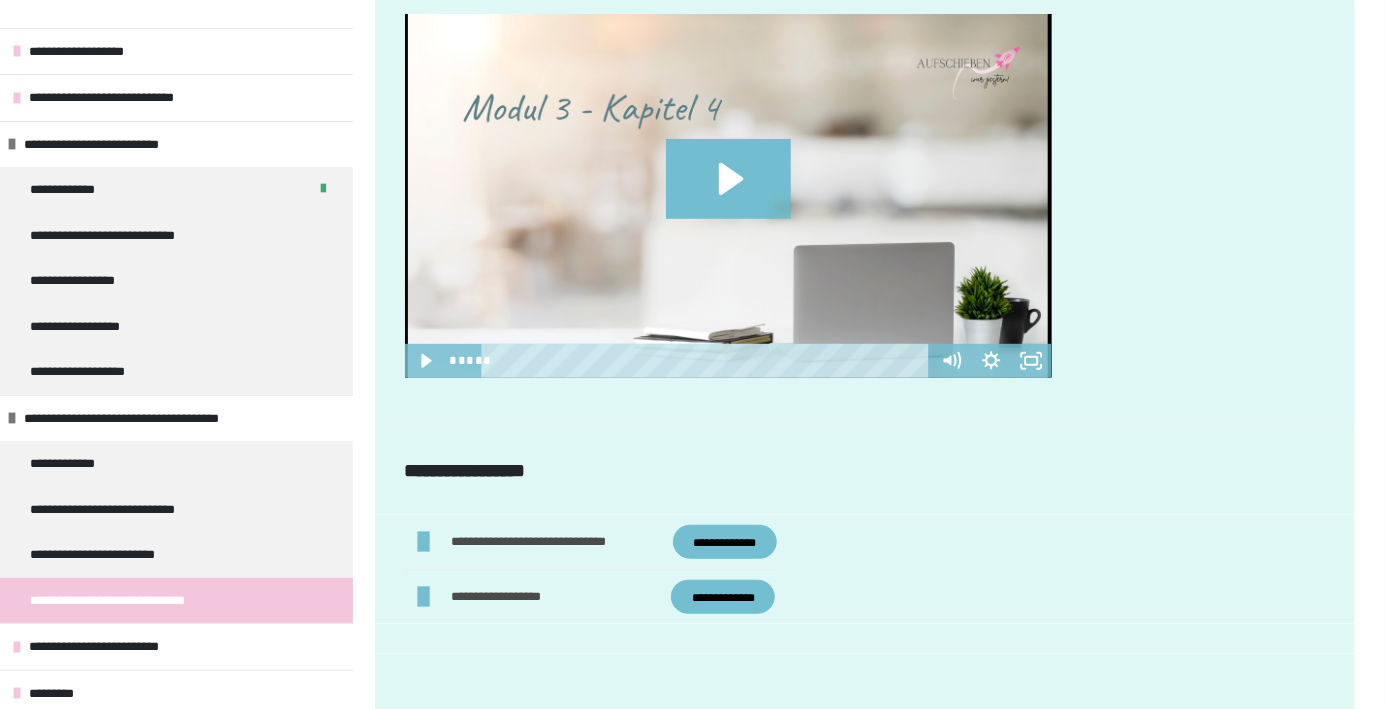click on "**********" at bounding box center [129, 647] 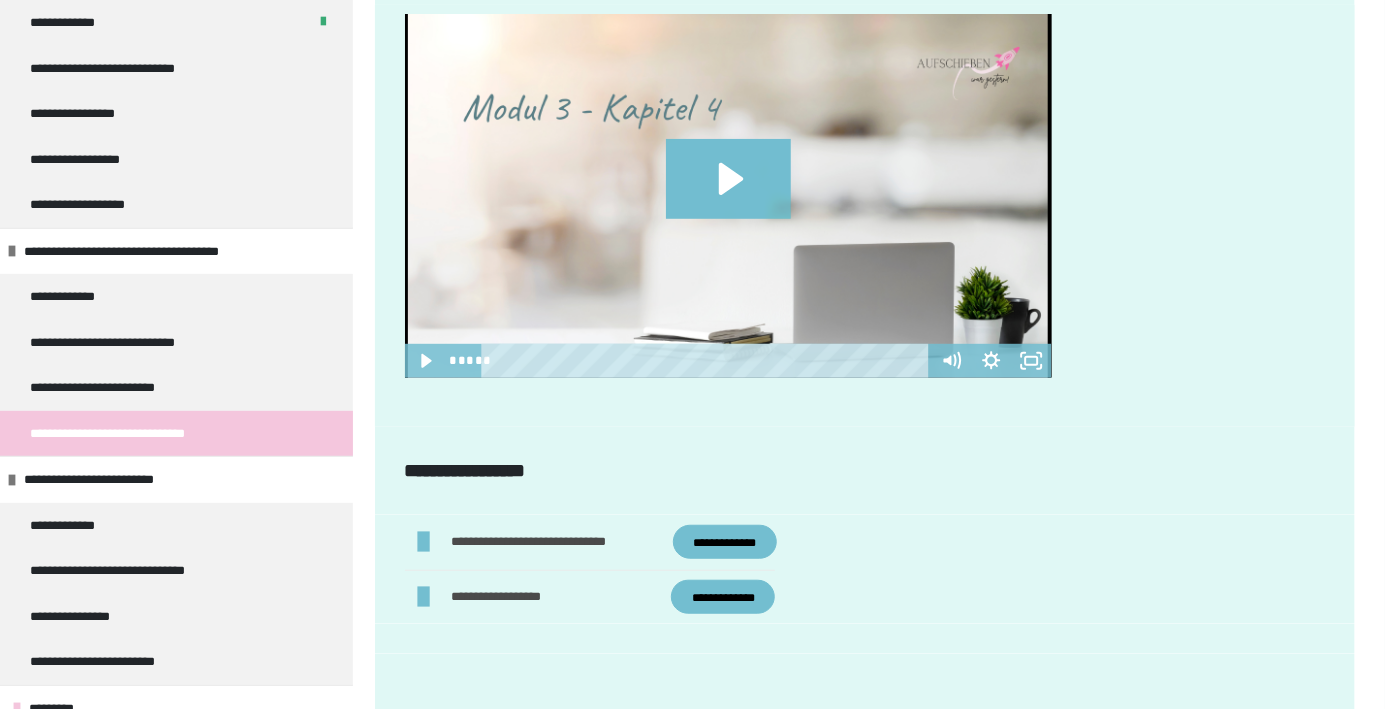 scroll, scrollTop: 259, scrollLeft: 0, axis: vertical 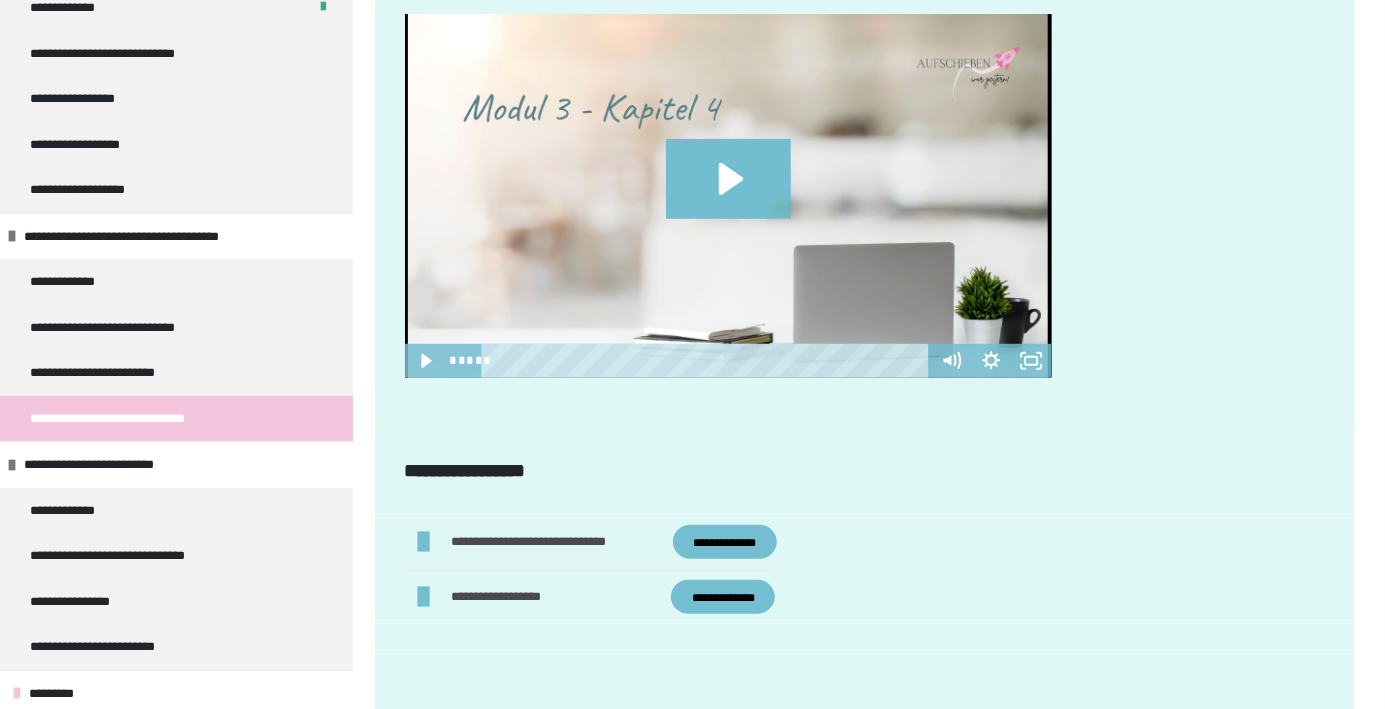 click on "**********" at bounding box center [136, 556] 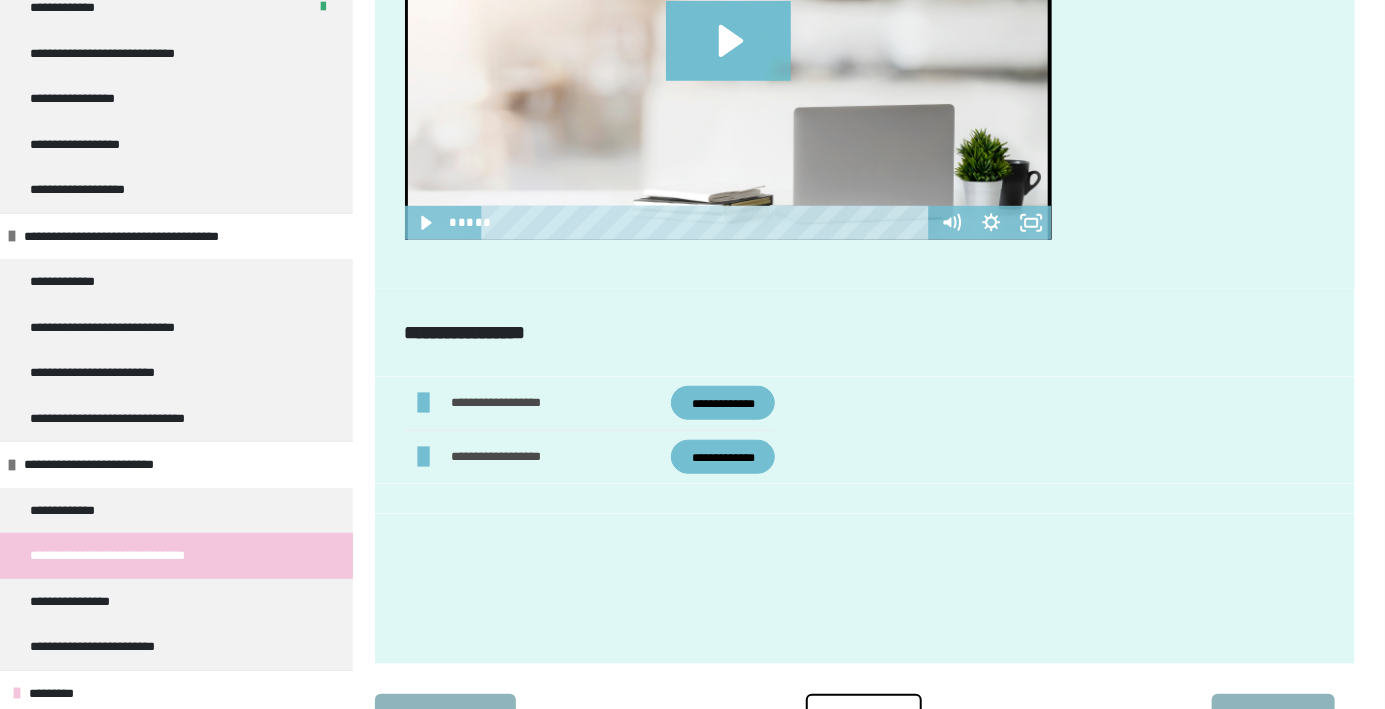 scroll, scrollTop: 512, scrollLeft: 0, axis: vertical 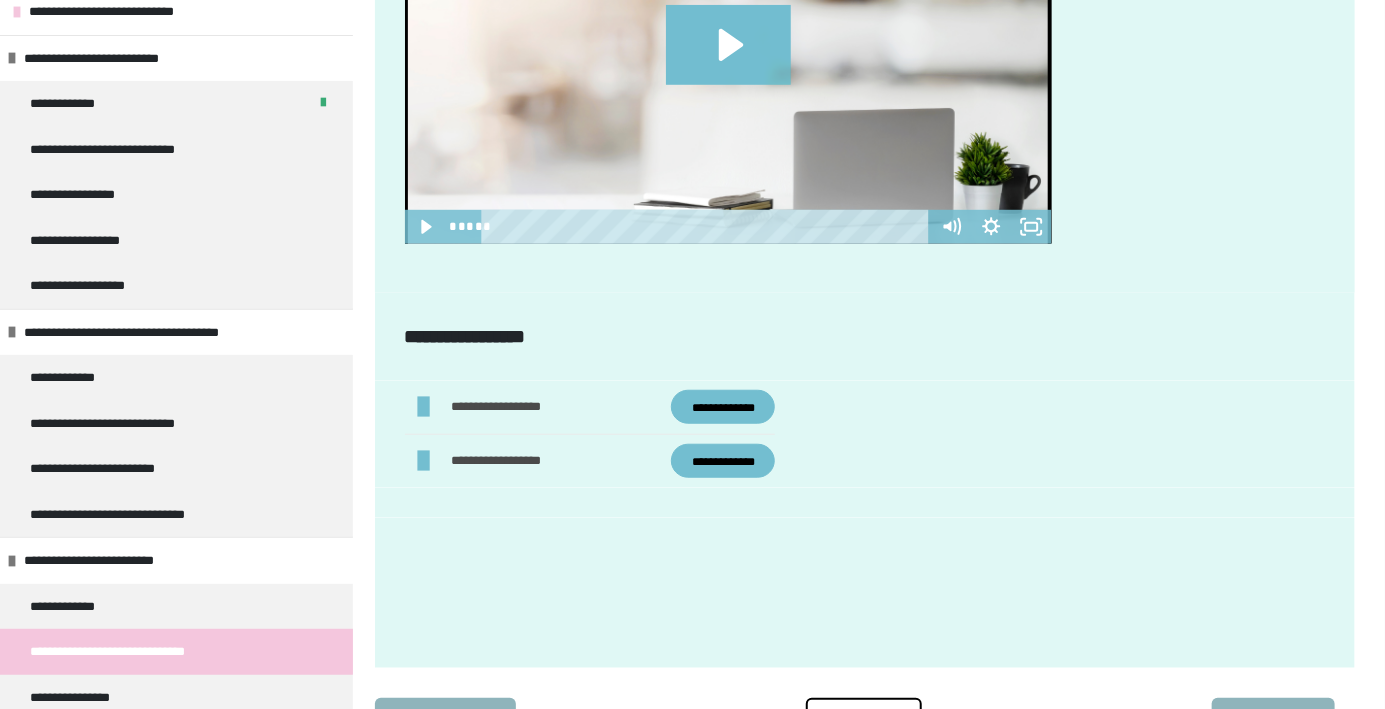click on "**********" at bounding box center [176, 698] 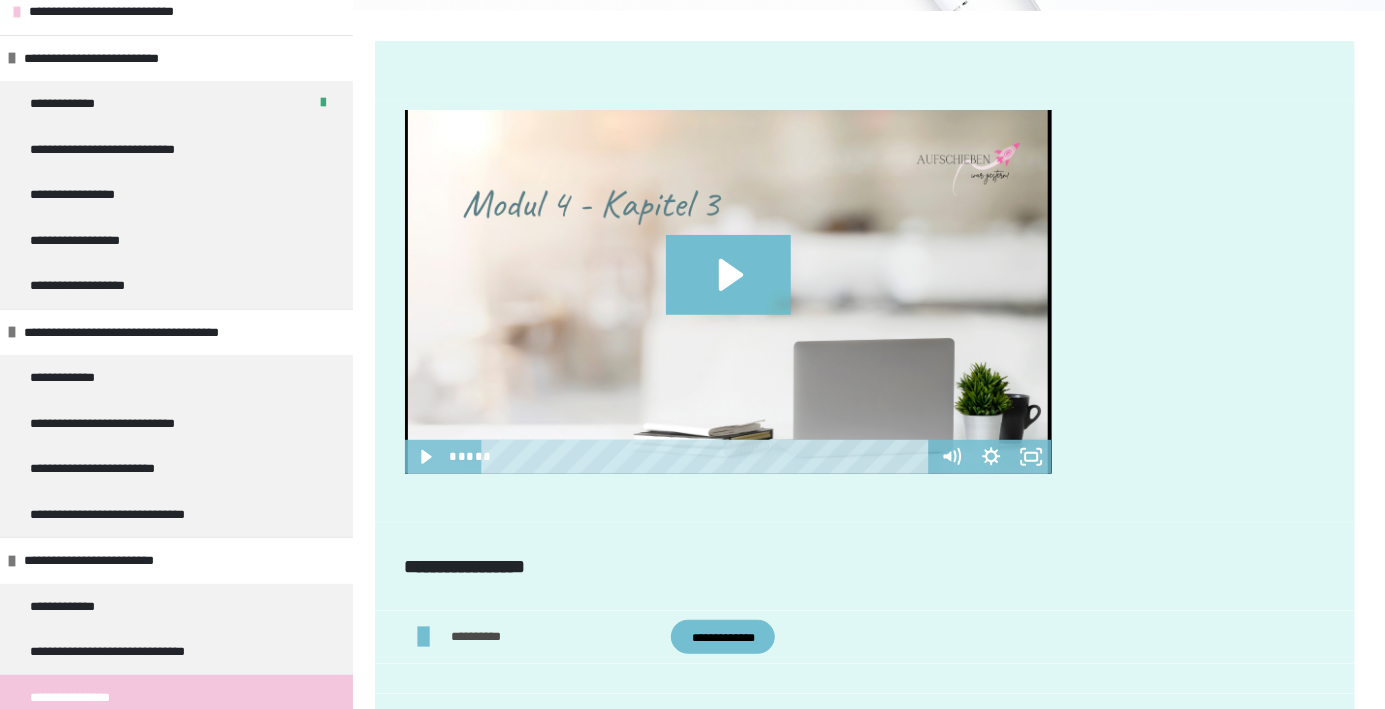 click on "**********" at bounding box center (488, 637) 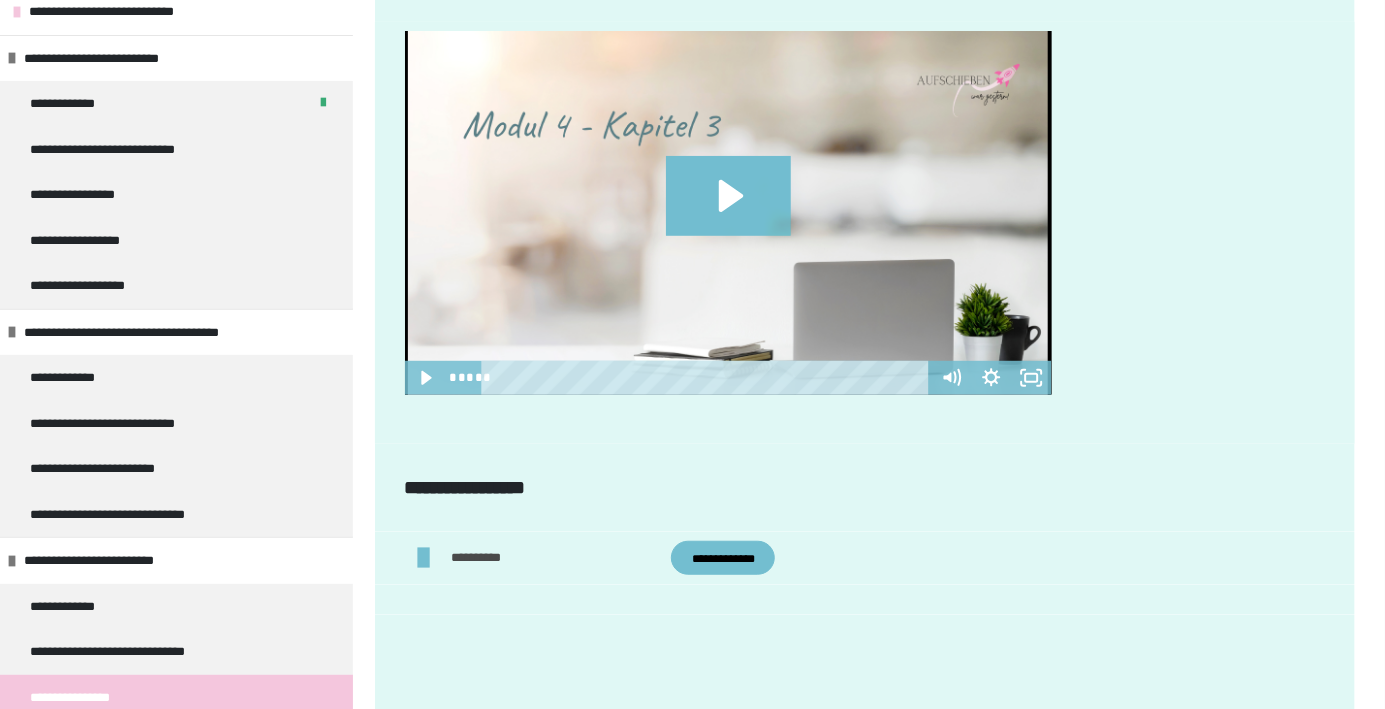scroll, scrollTop: 163, scrollLeft: 0, axis: vertical 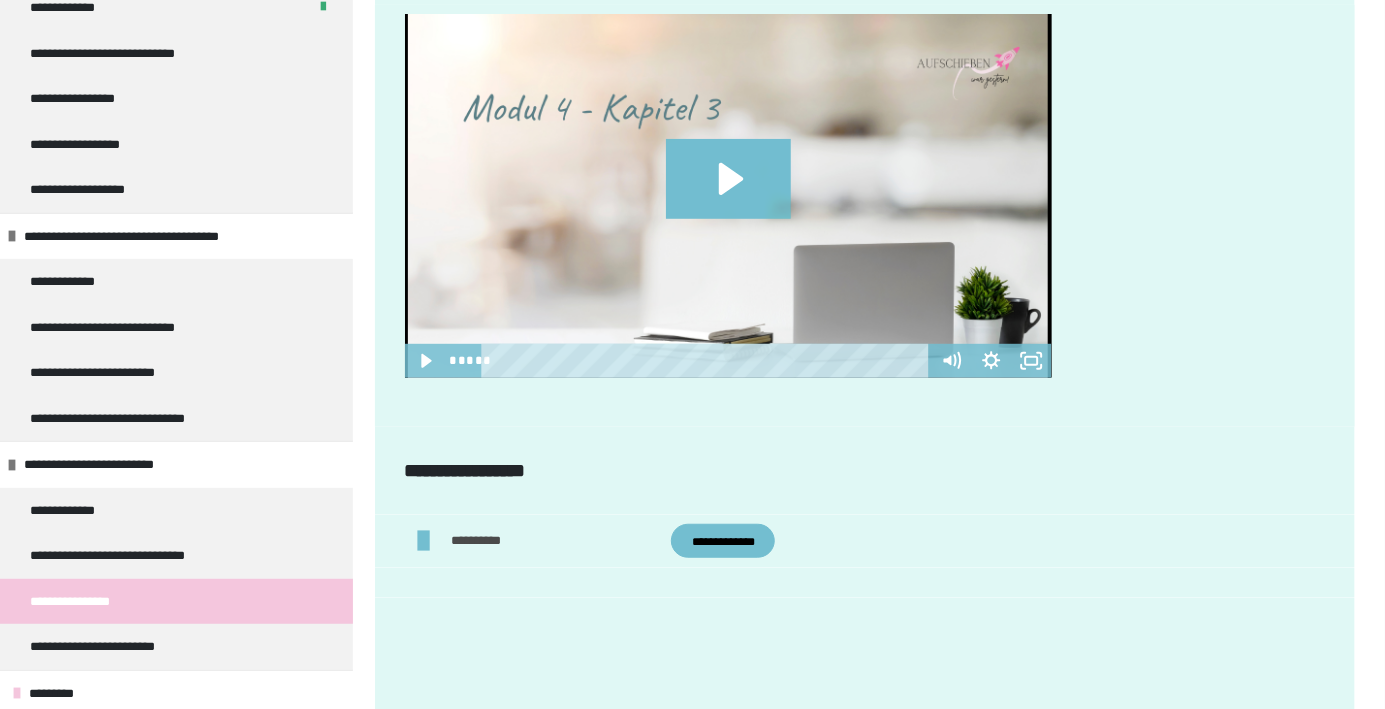 click on "**********" at bounding box center (120, 647) 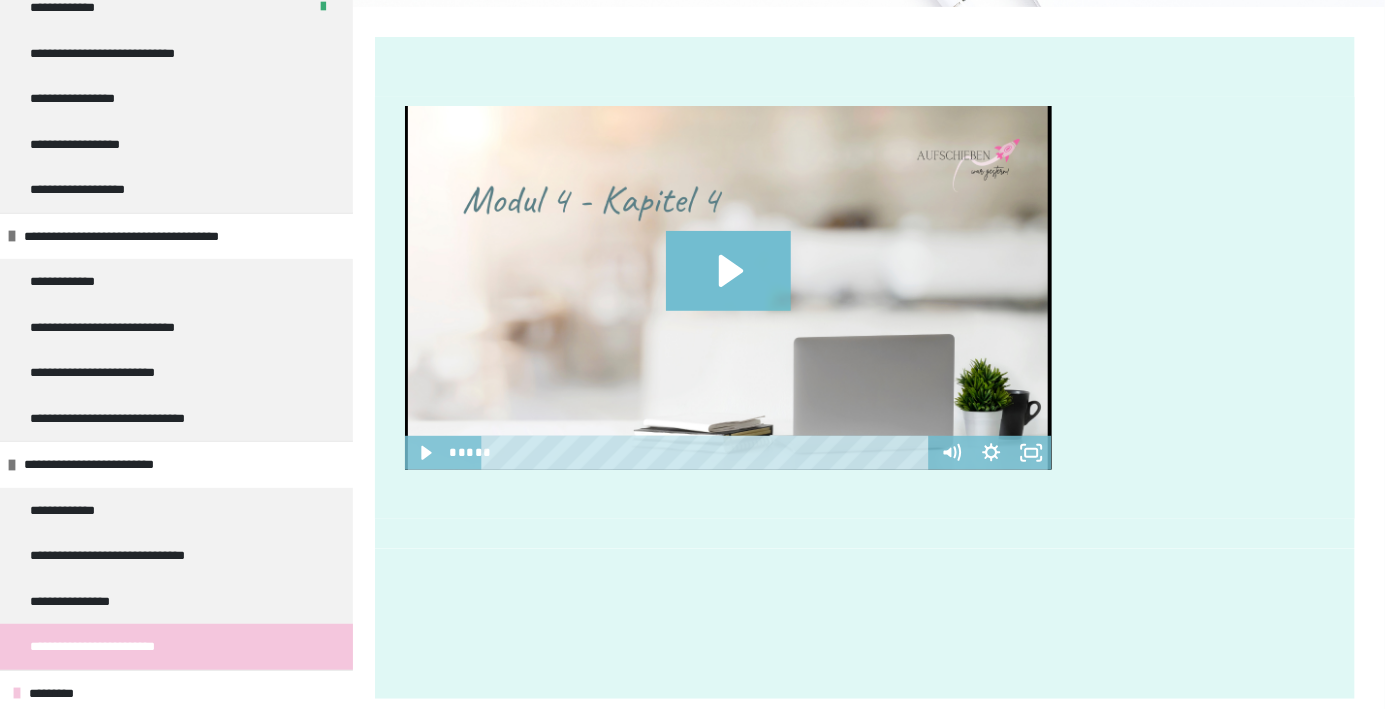 scroll, scrollTop: 352, scrollLeft: 0, axis: vertical 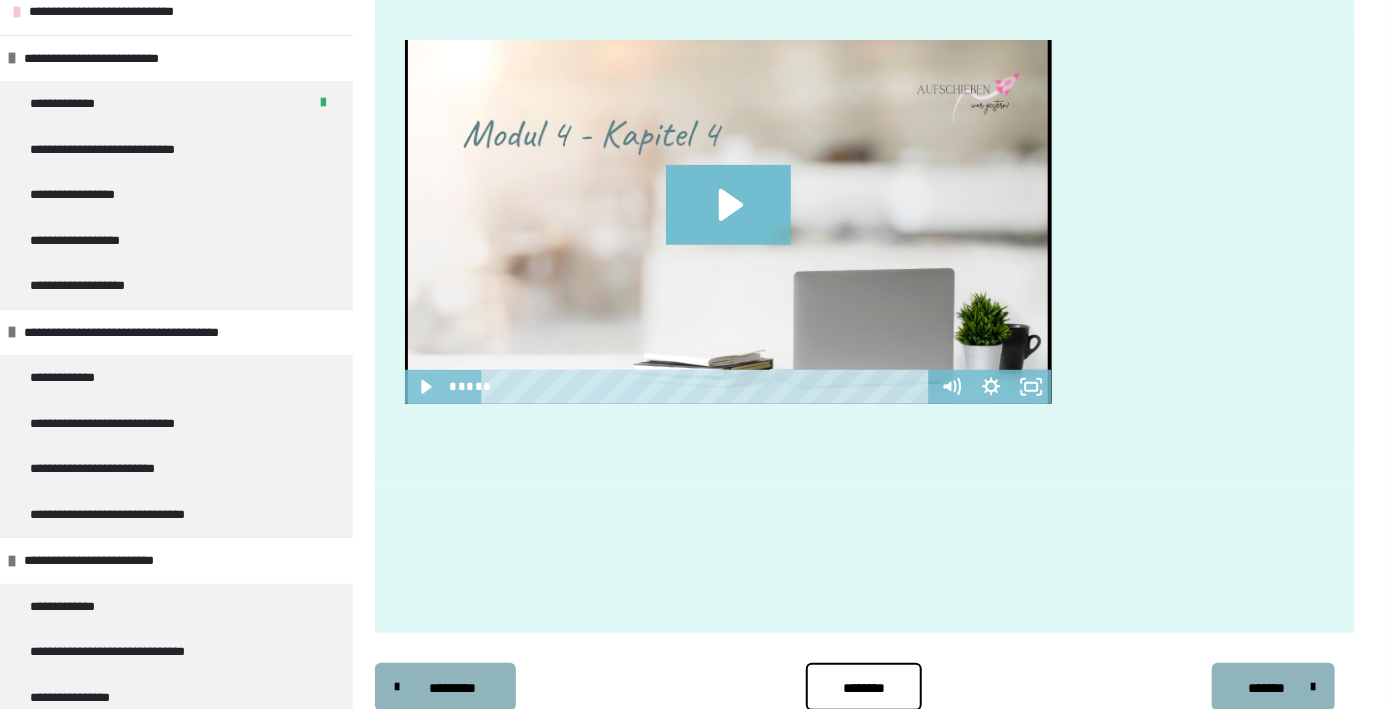 click on "*********" at bounding box center [61, 790] 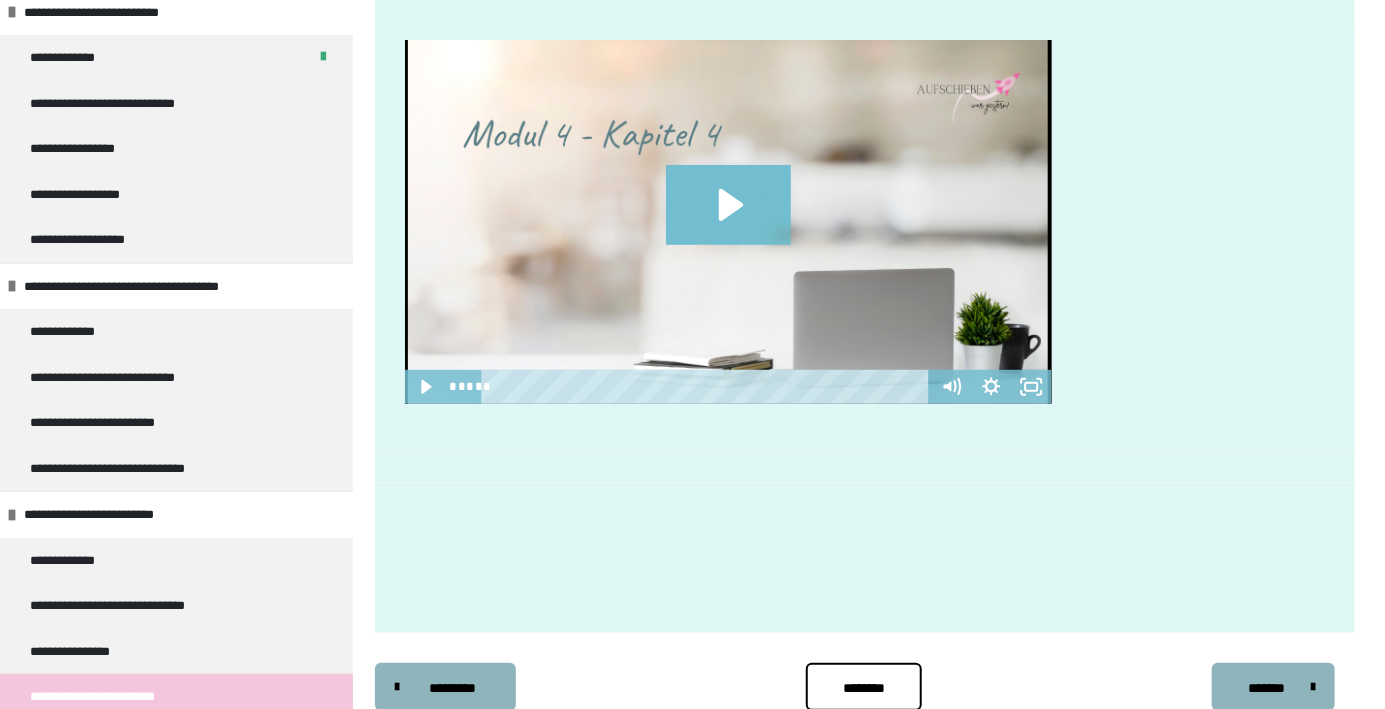 click on "**********" at bounding box center [176, 789] 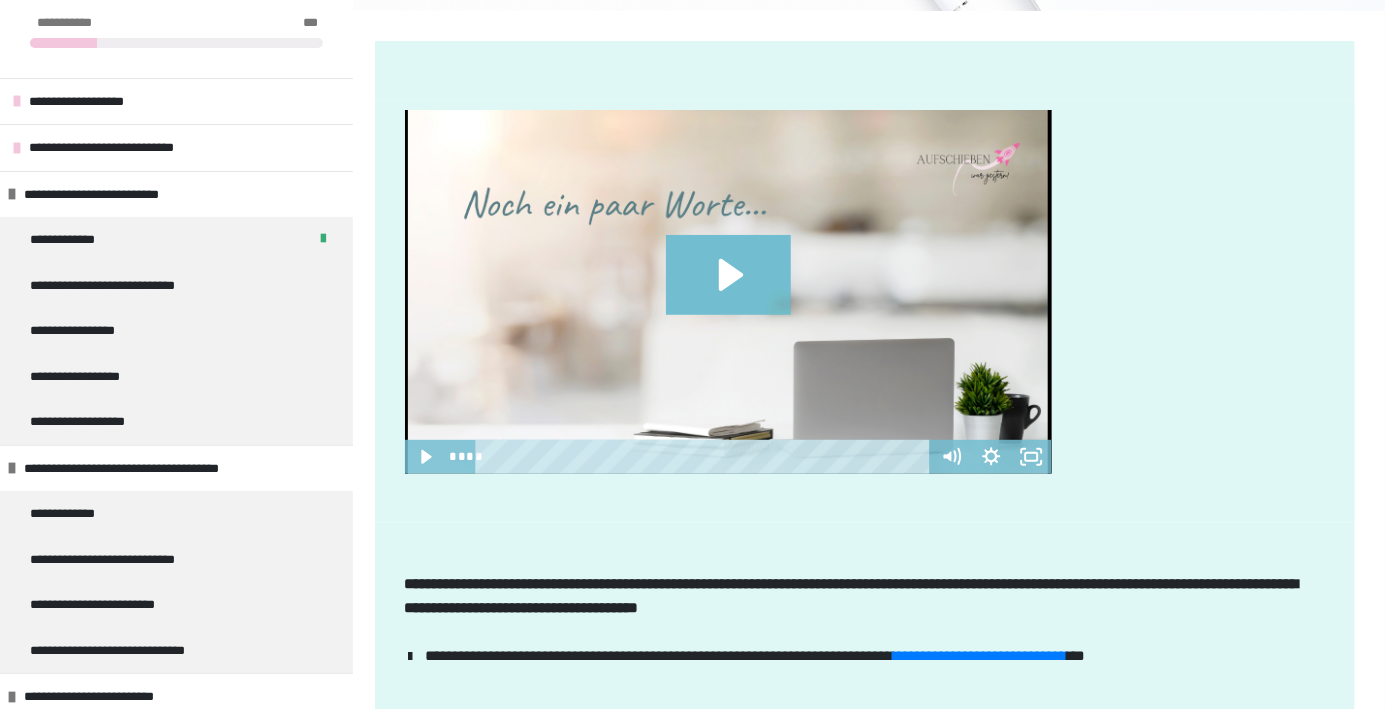 scroll, scrollTop: 17, scrollLeft: 0, axis: vertical 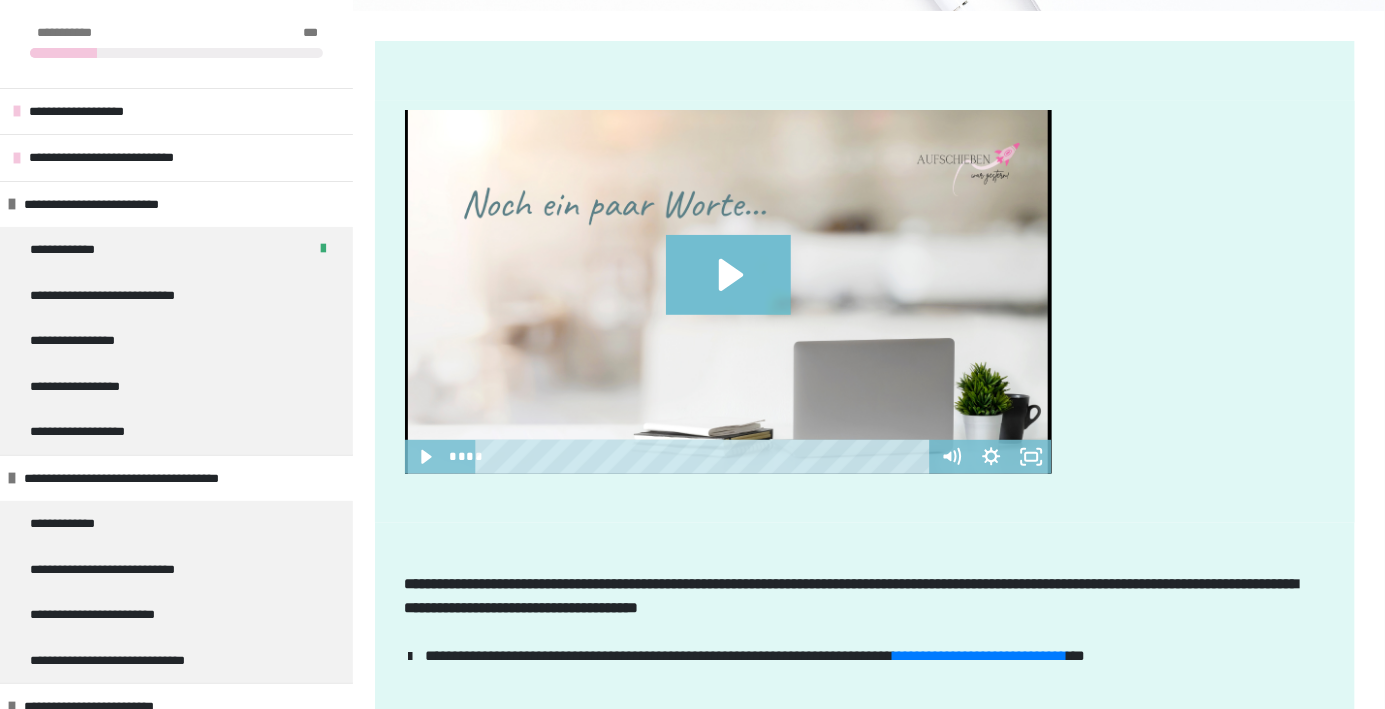 click on "**********" at bounding box center [176, 570] 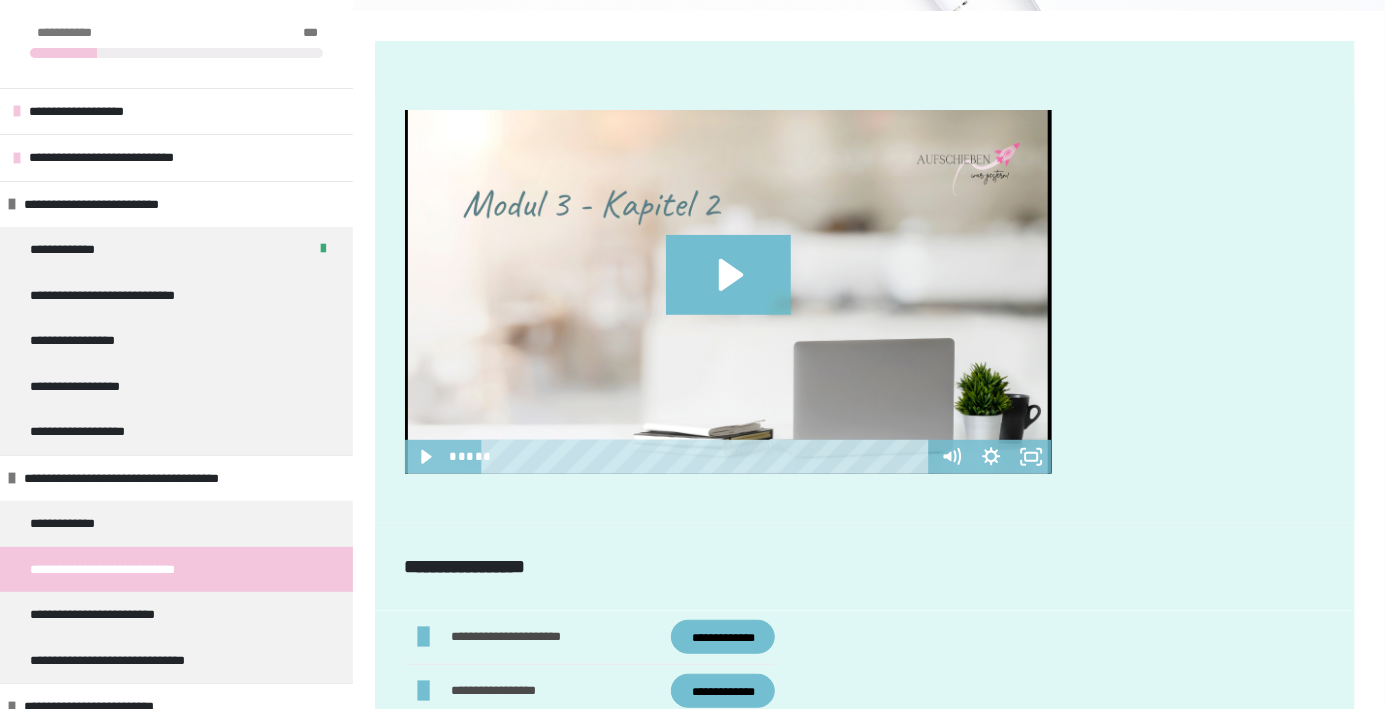 click on "**********" at bounding box center (723, 691) 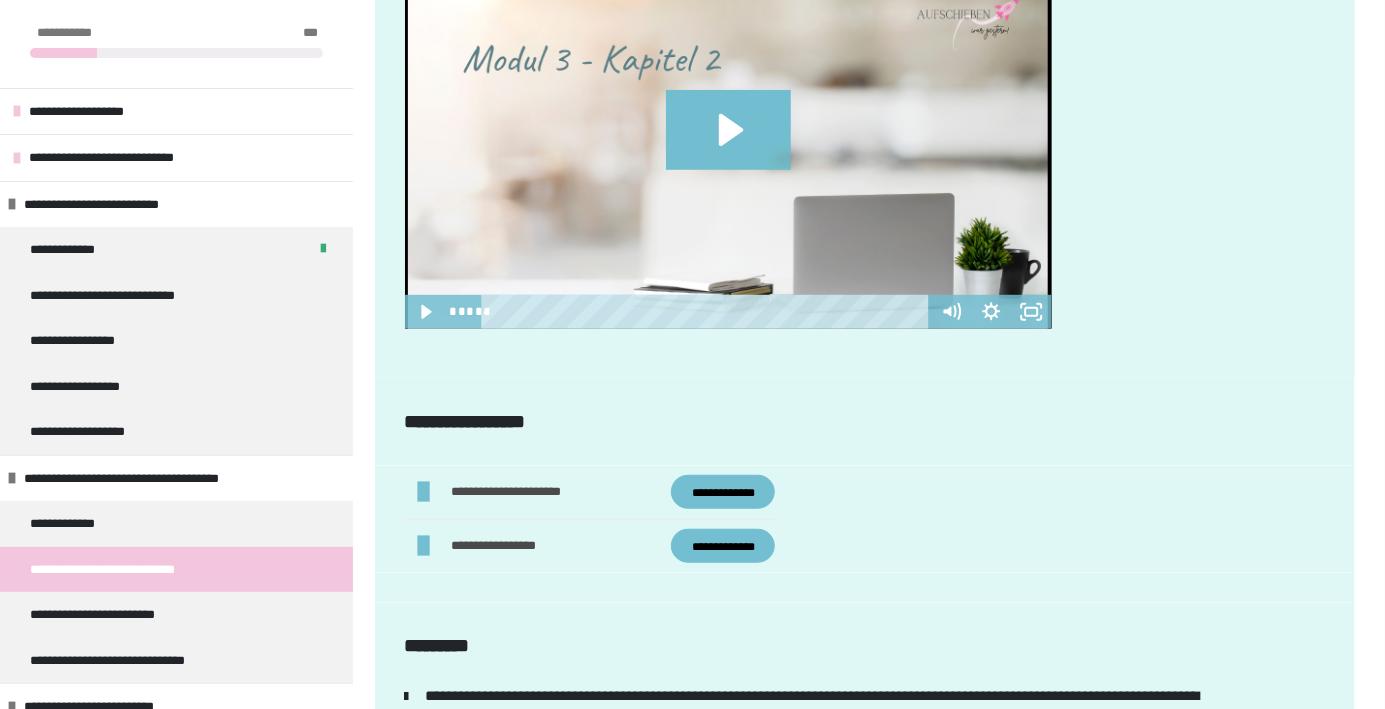 scroll, scrollTop: 441, scrollLeft: 0, axis: vertical 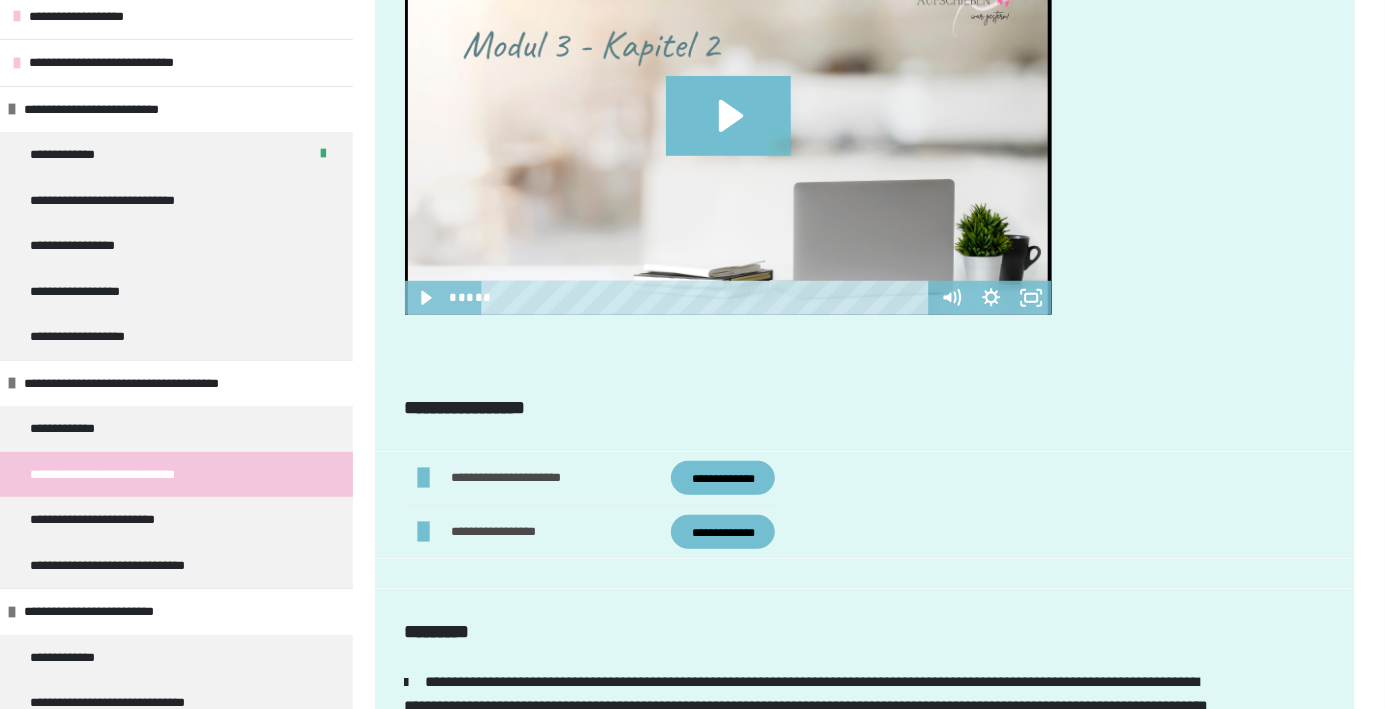 click on "**********" at bounding box center [176, 520] 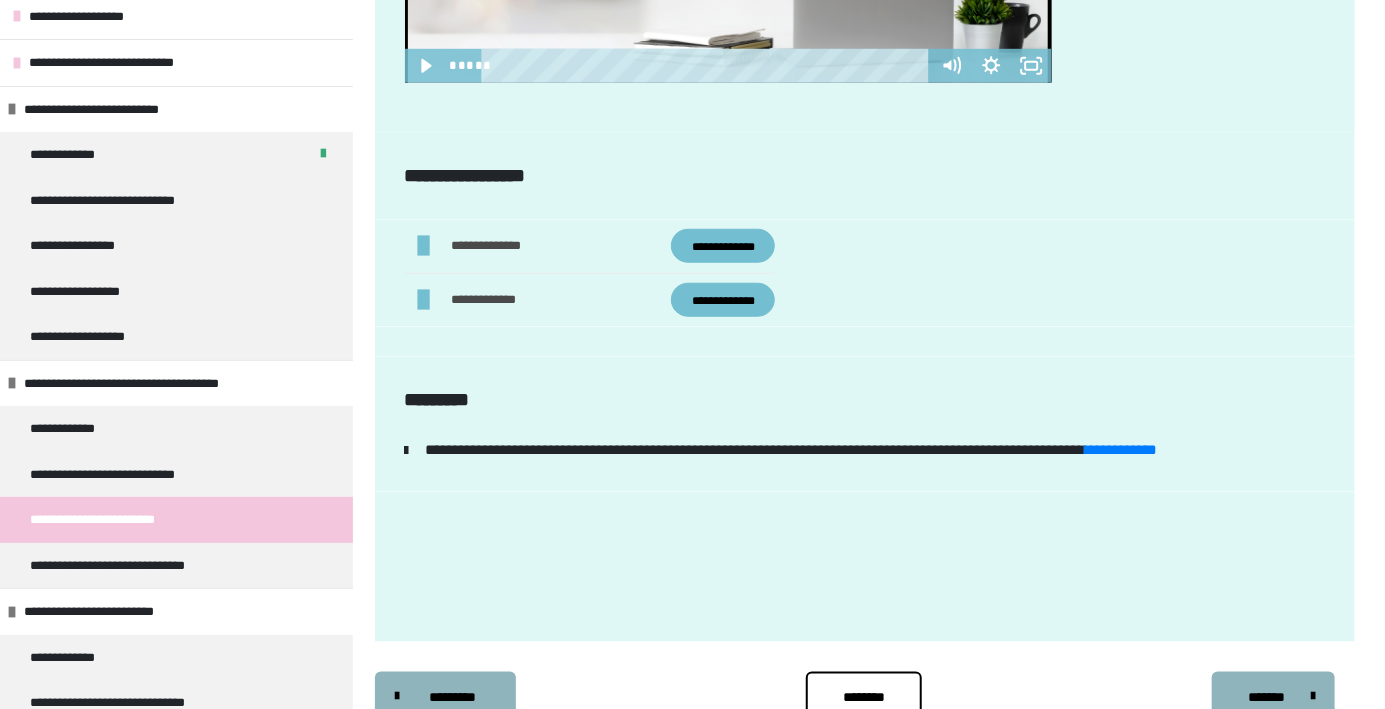 scroll, scrollTop: 697, scrollLeft: 0, axis: vertical 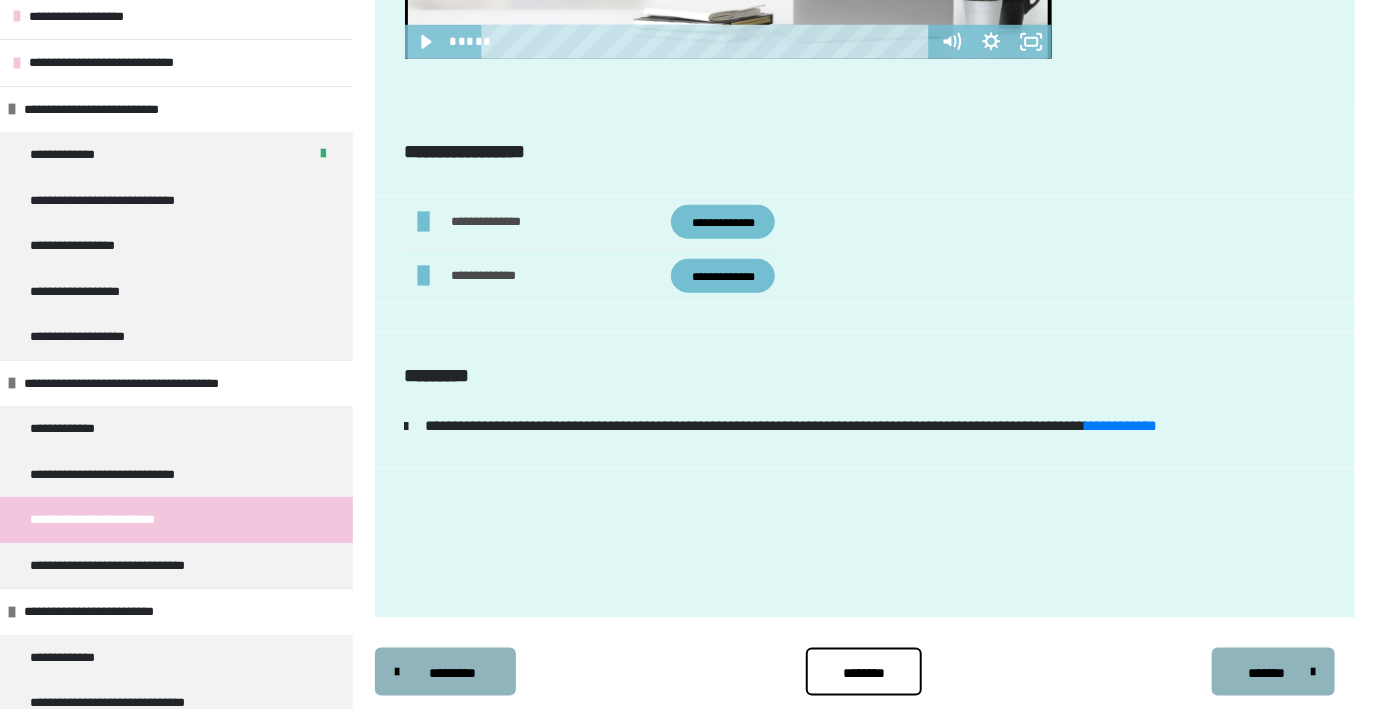 click on "**********" at bounding box center [1121, 425] 